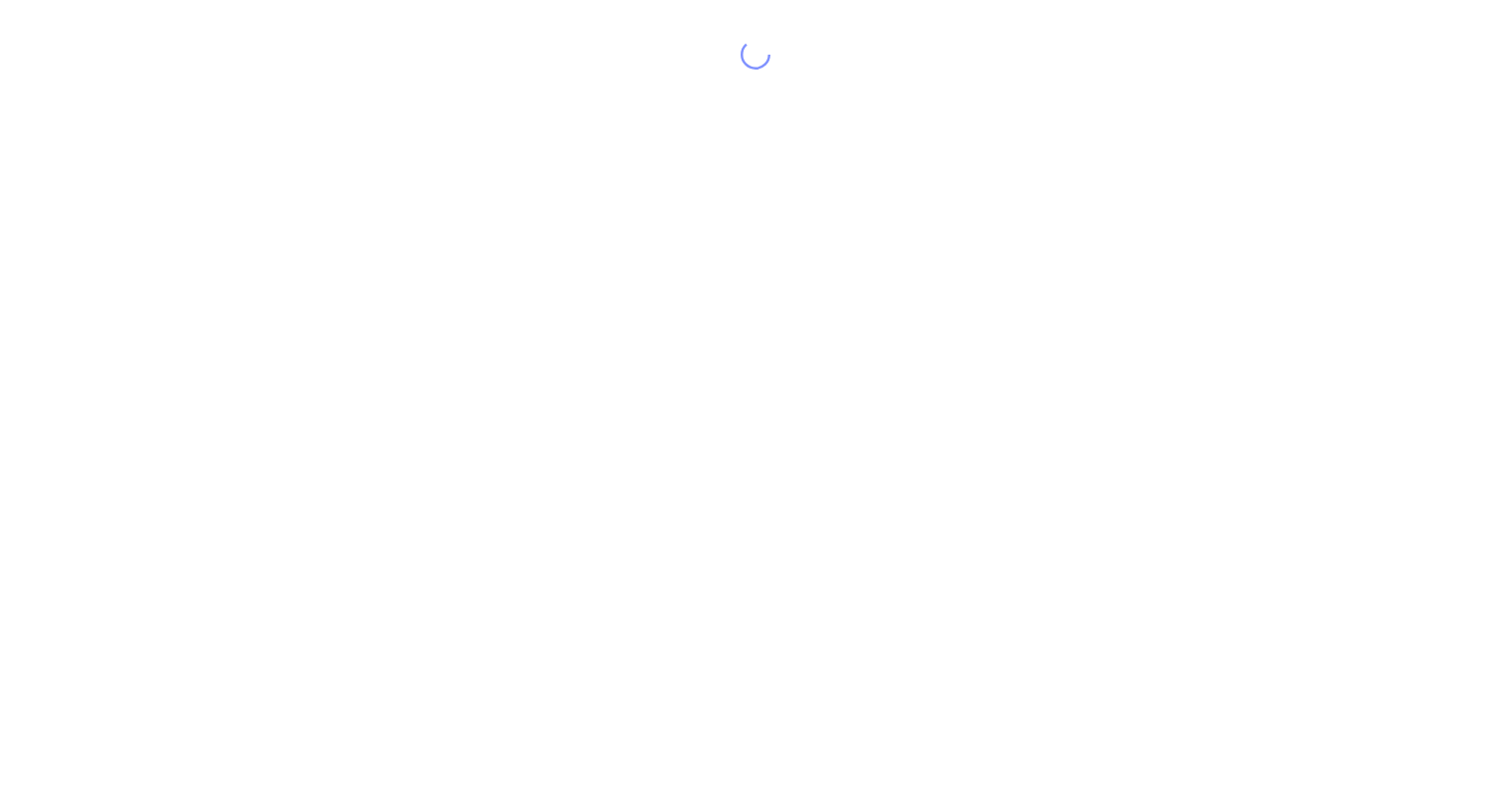 scroll, scrollTop: 0, scrollLeft: 0, axis: both 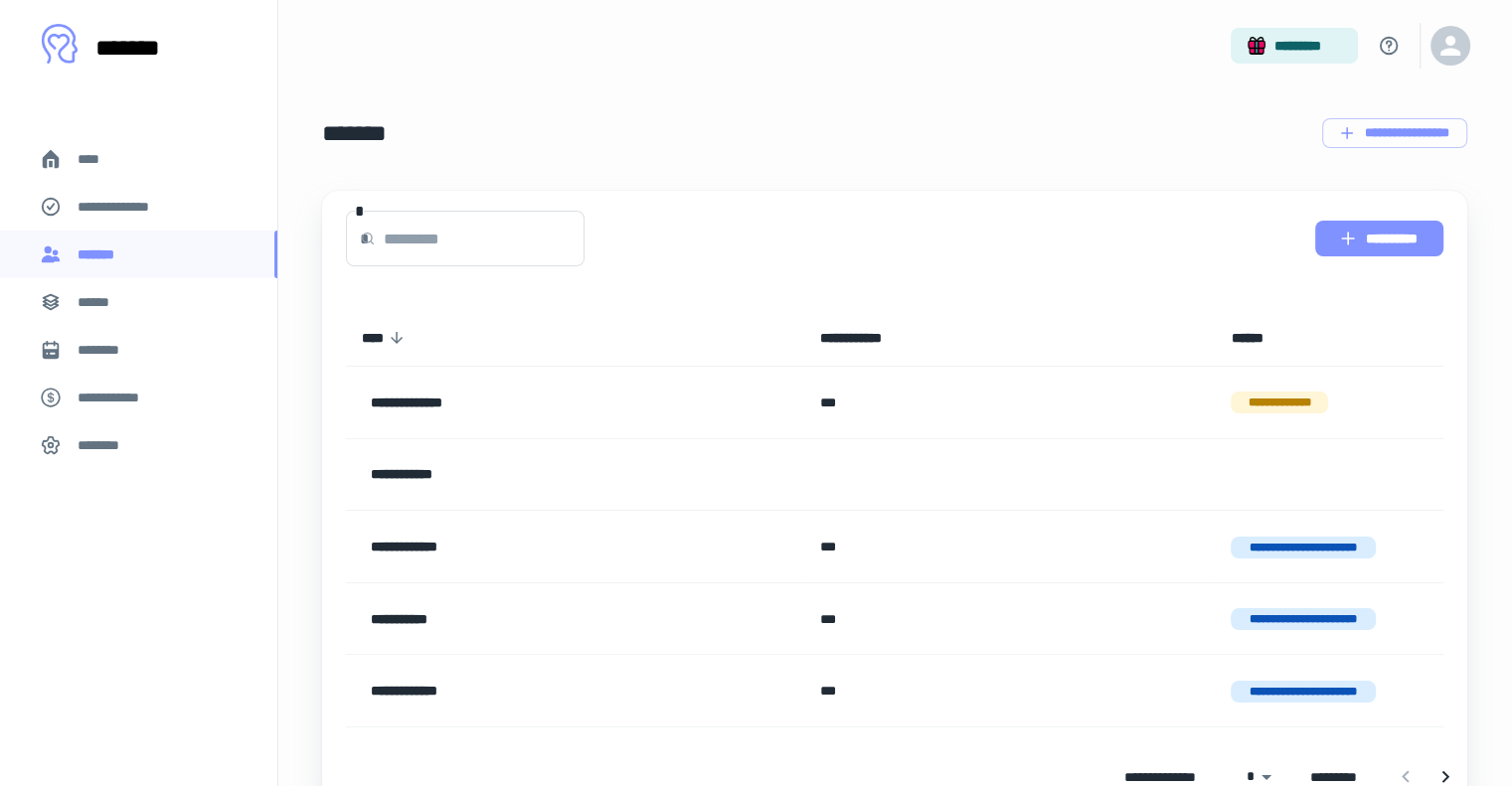 click on "**********" at bounding box center (1379, 238) 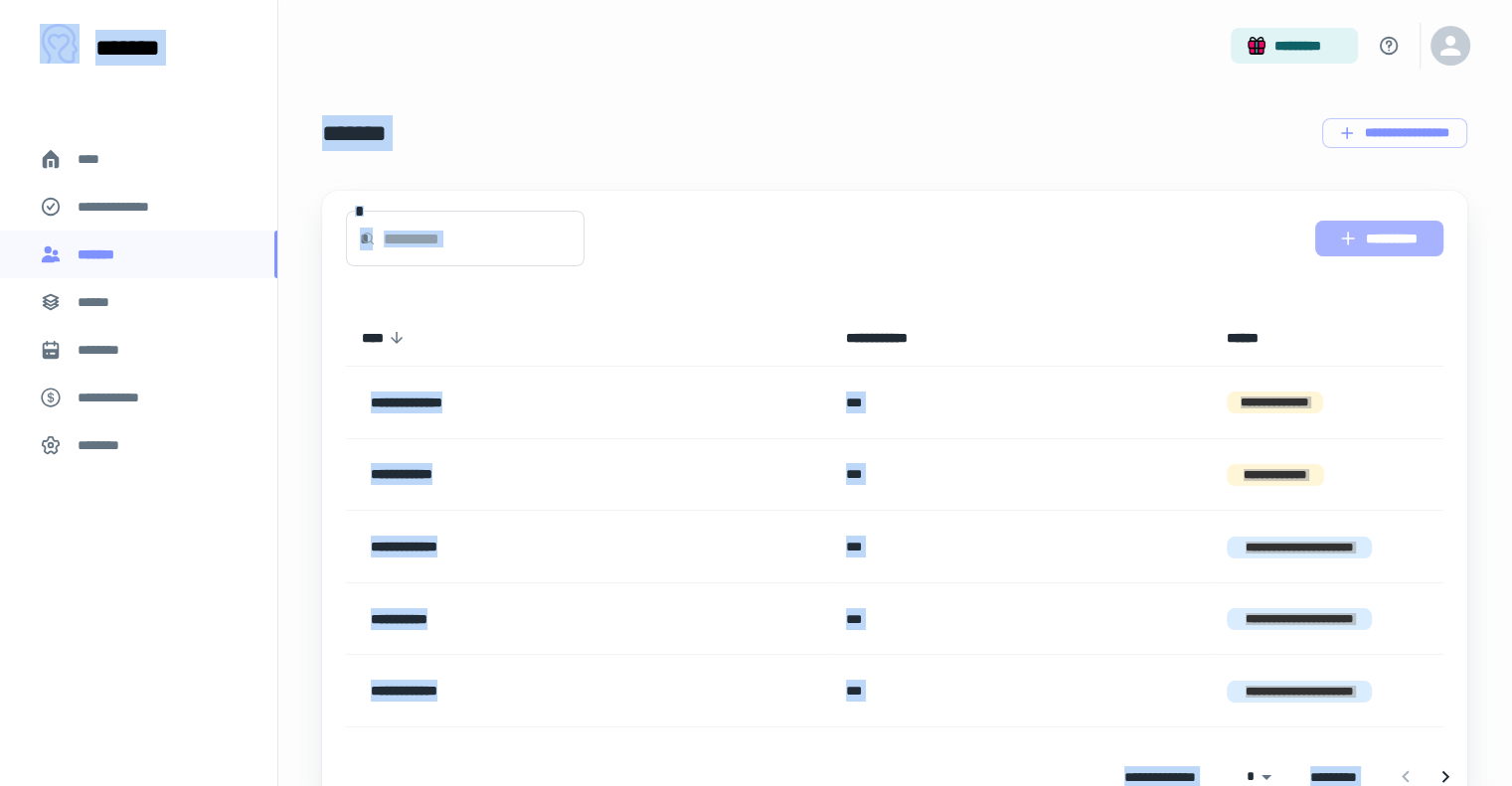 click on "**********" at bounding box center (1379, 238) 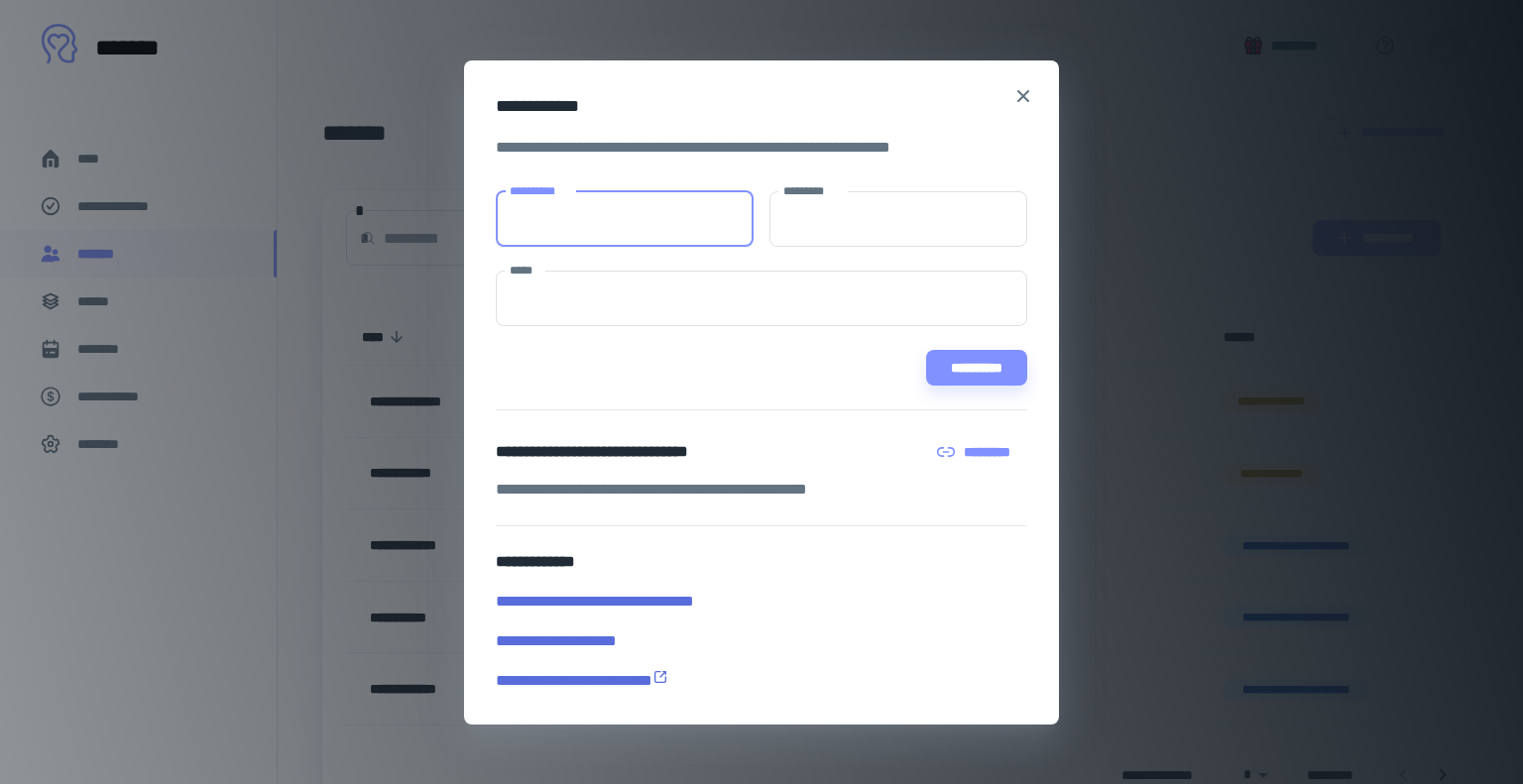 click on "**********" at bounding box center [625, 219] 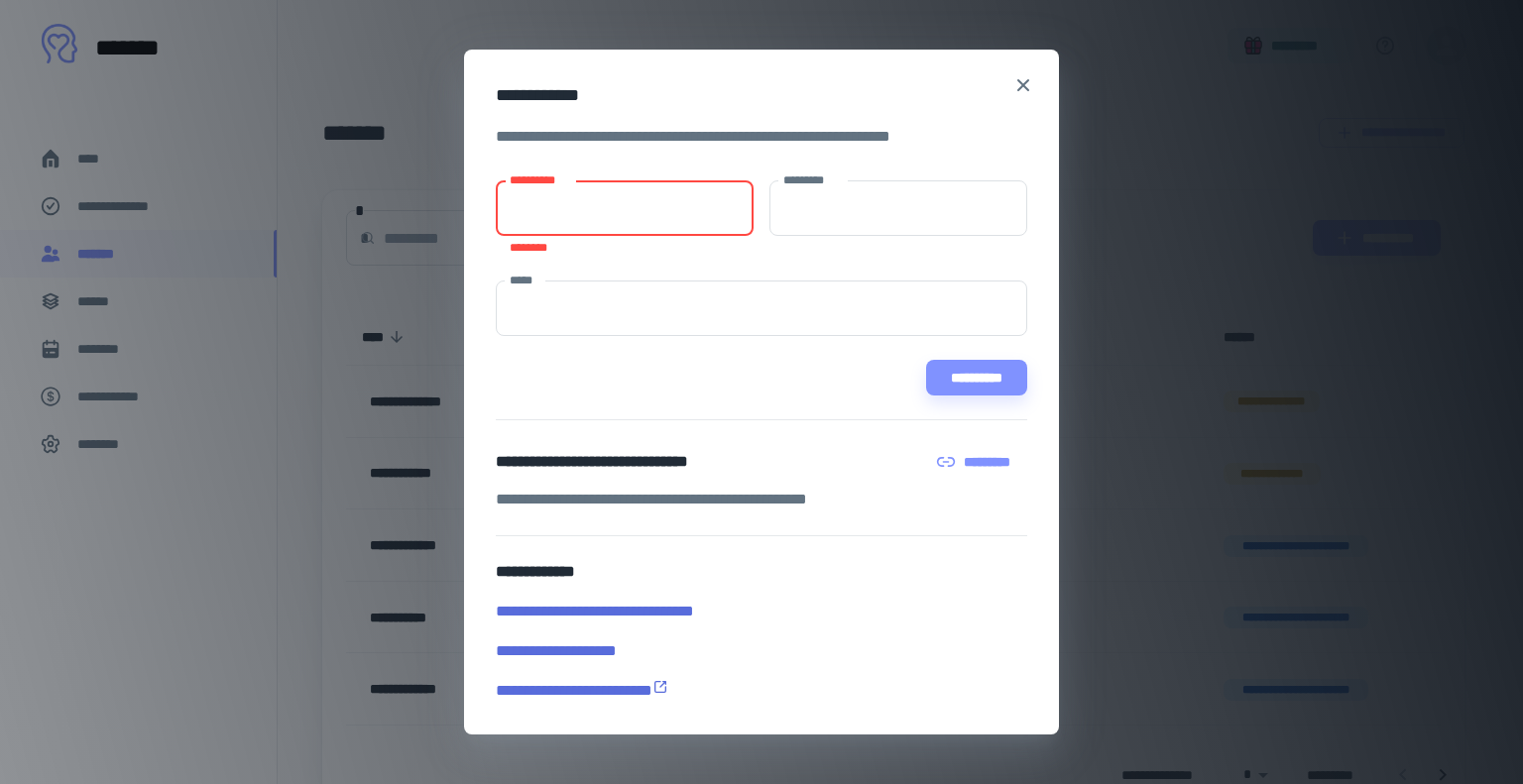 click on "**********" at bounding box center [625, 208] 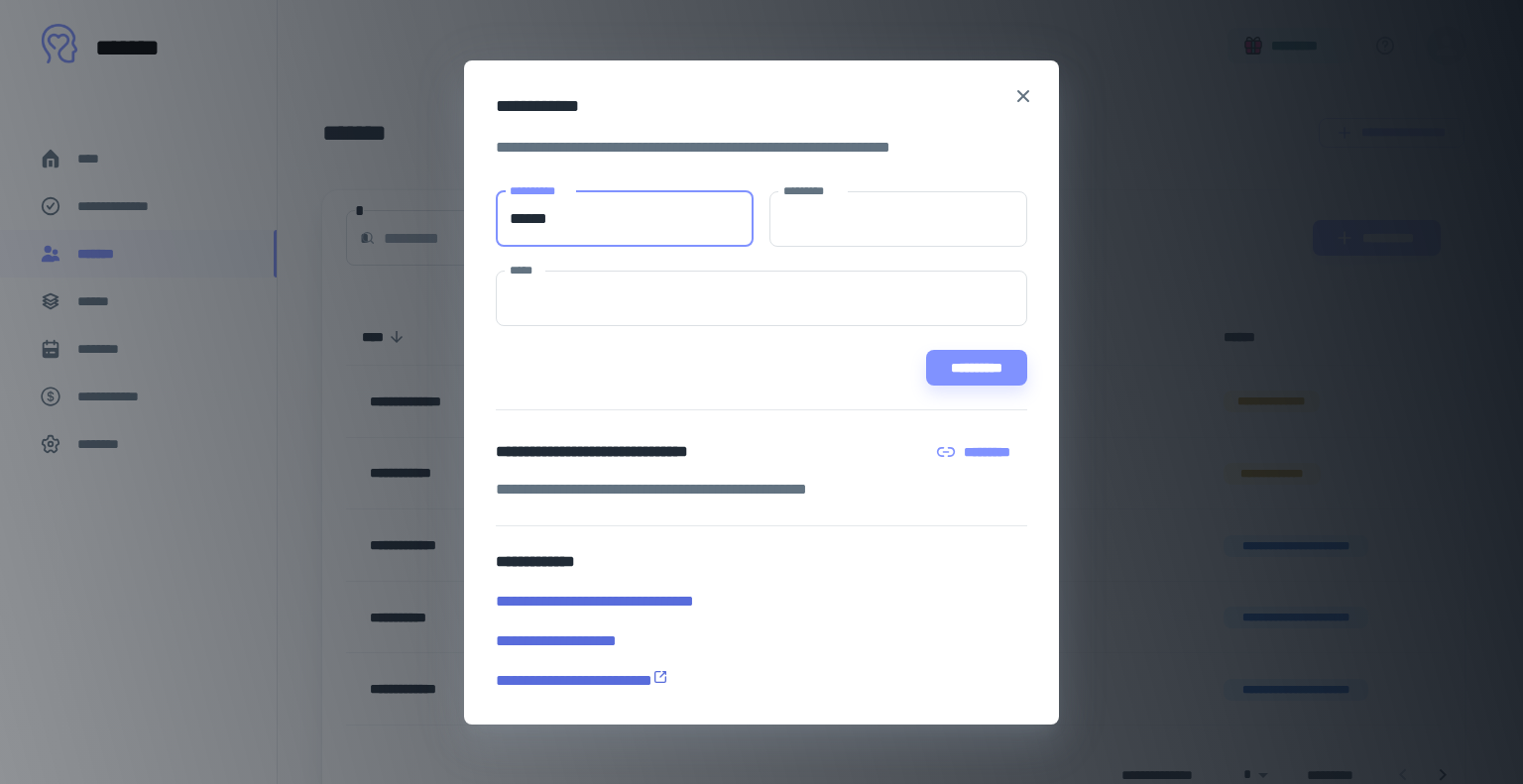 type on "******" 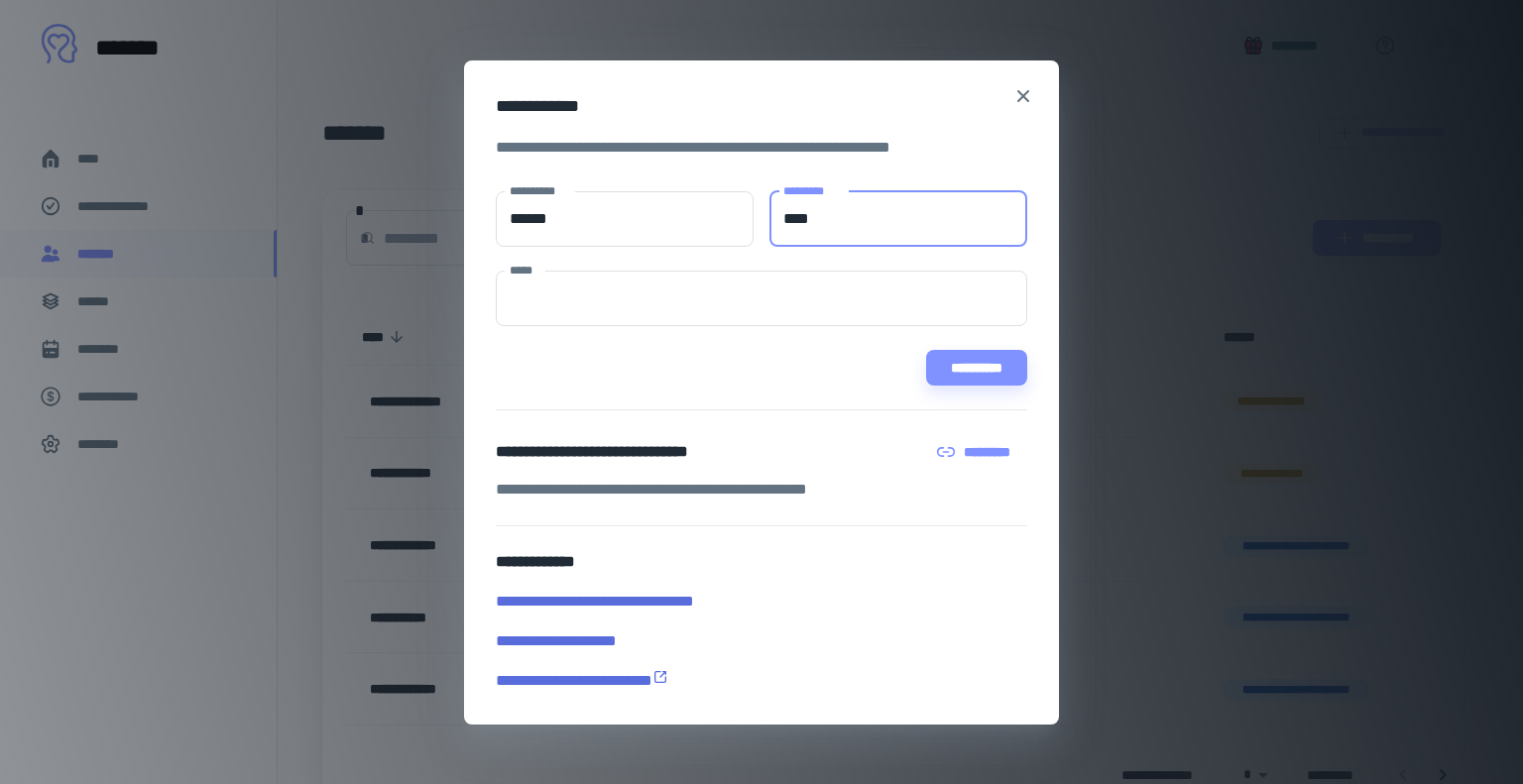 type on "****" 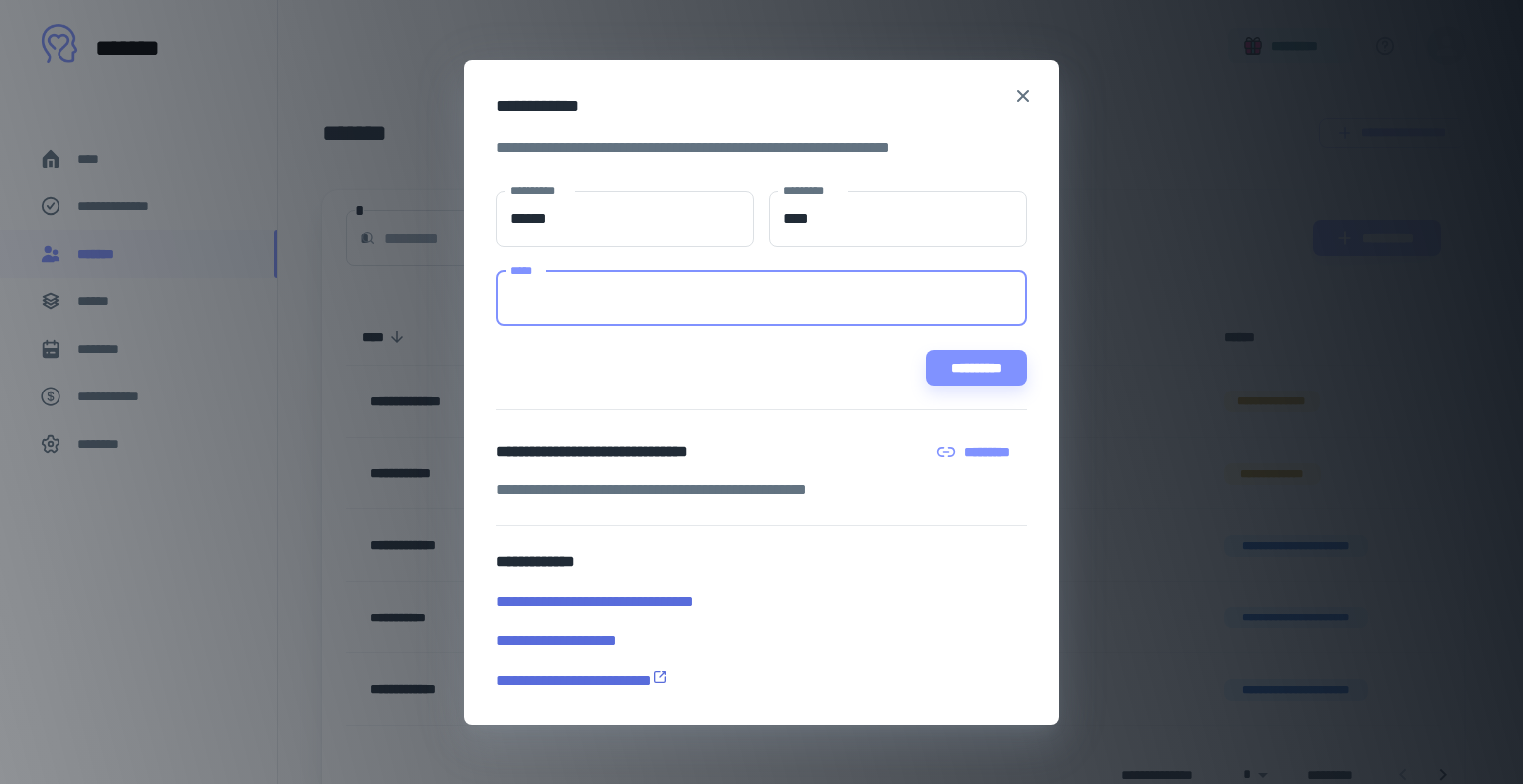 click on "*****" at bounding box center (762, 298) 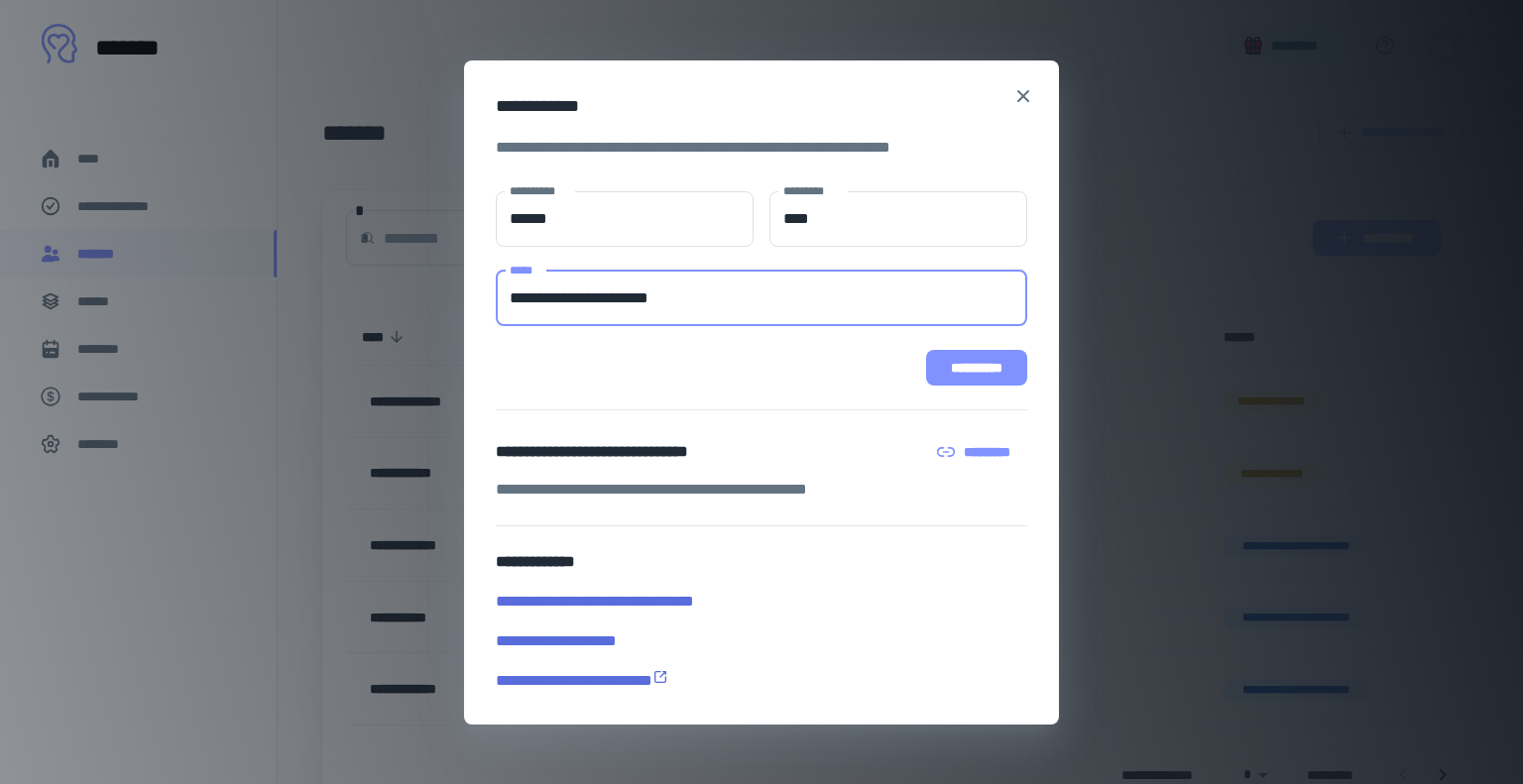 type on "**********" 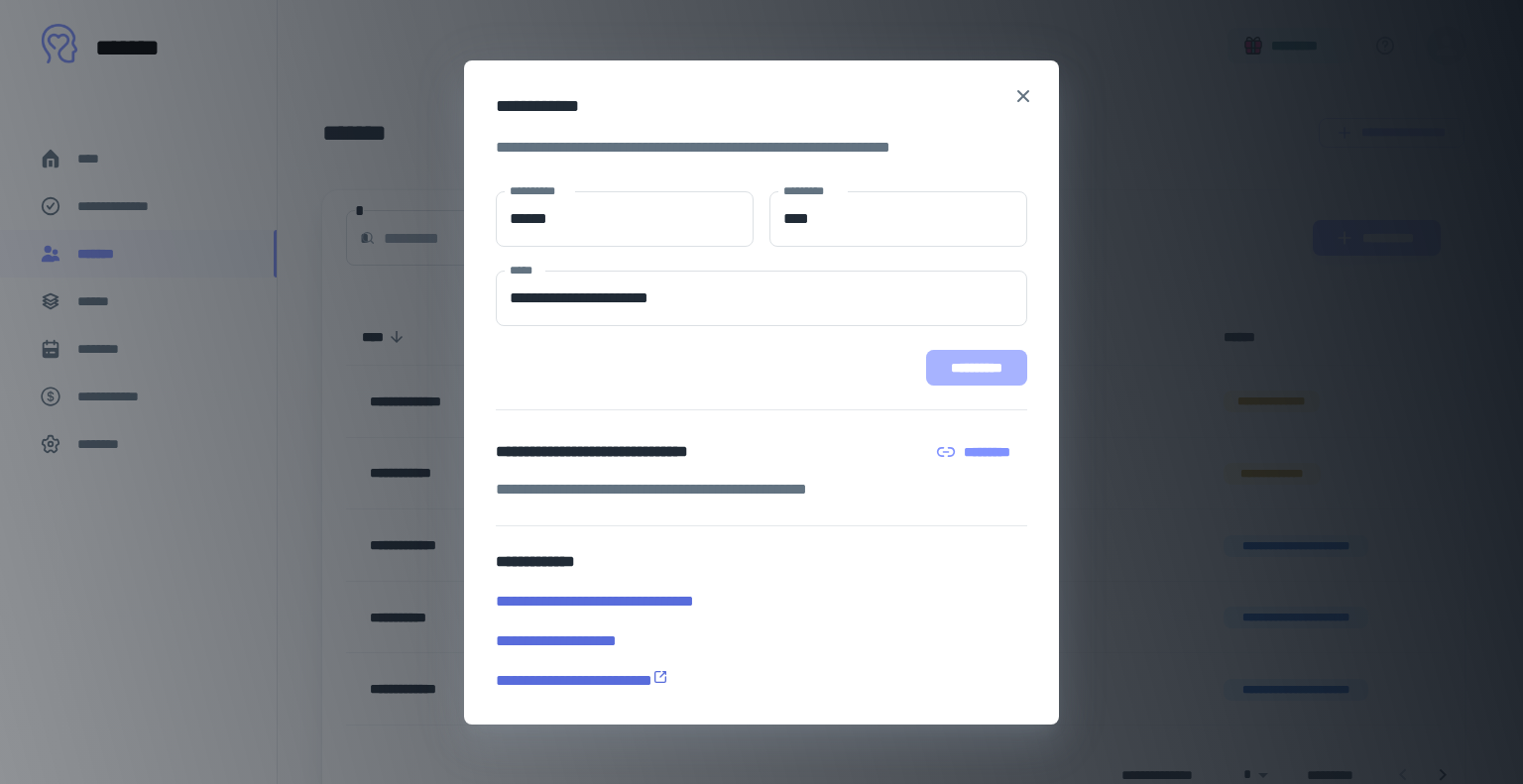 click on "**********" at bounding box center (977, 368) 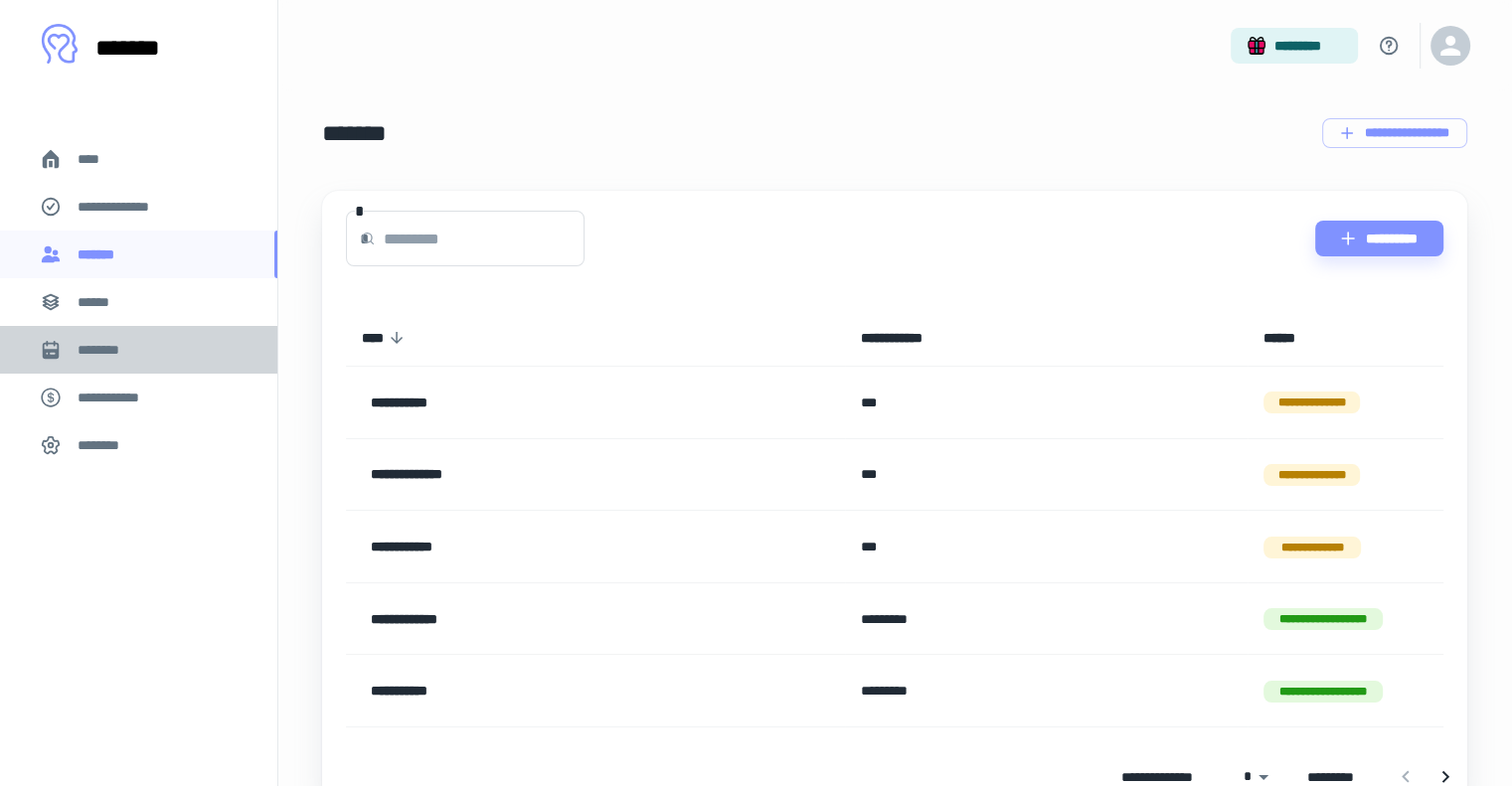 click on "********" at bounding box center [106, 350] 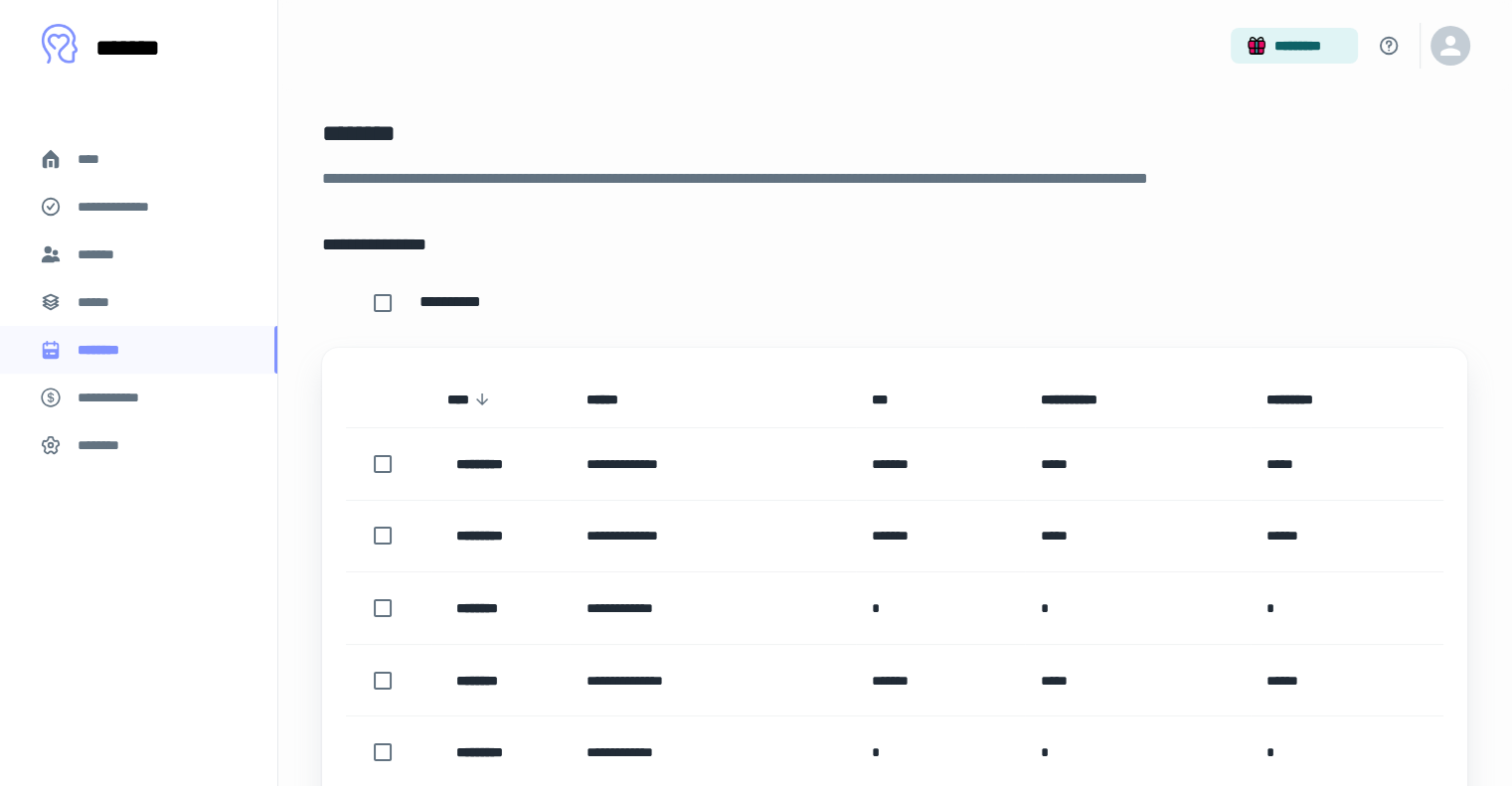 click on "****" at bounding box center [96, 159] 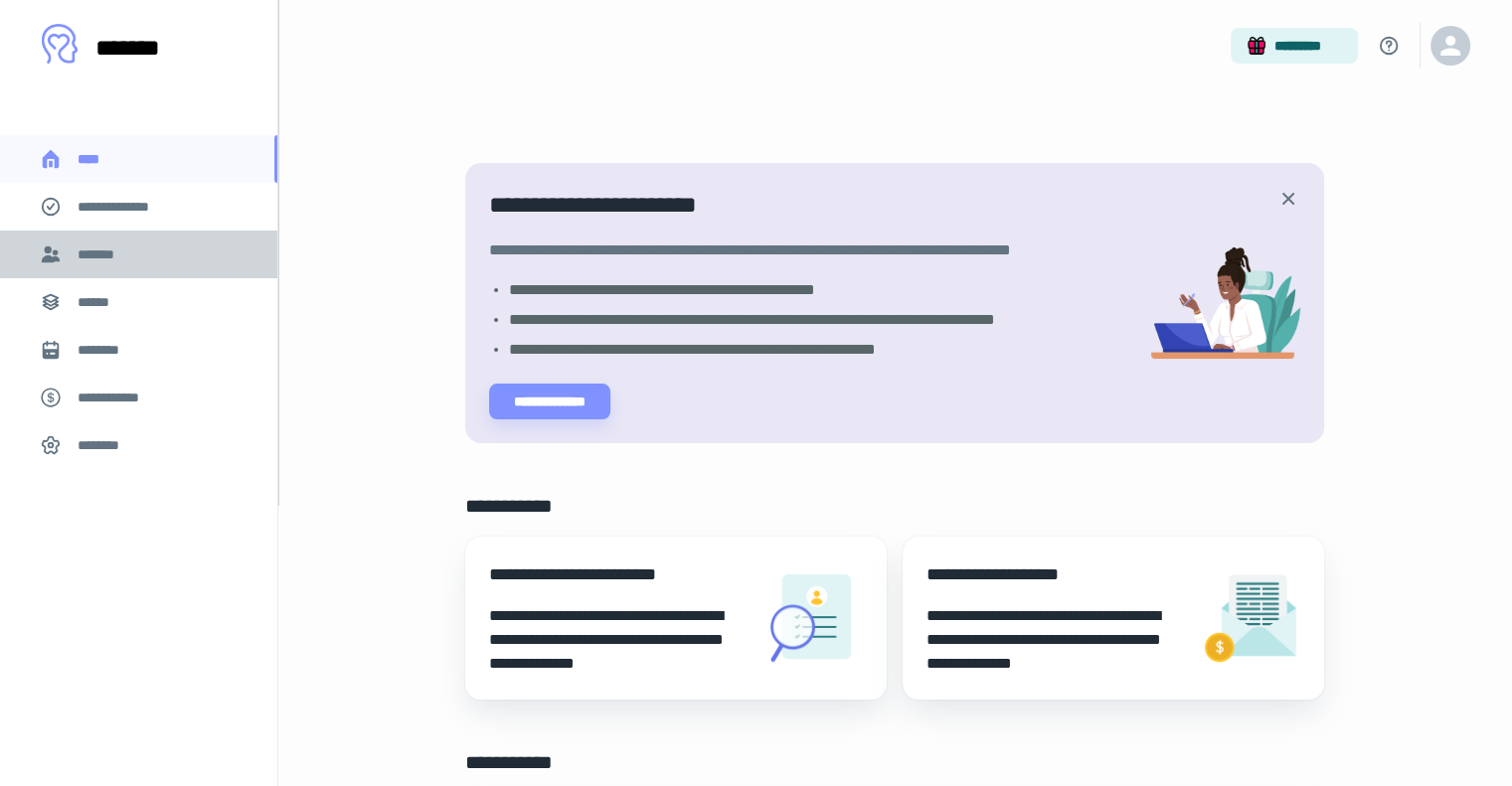 click on "*******" at bounding box center (100, 254) 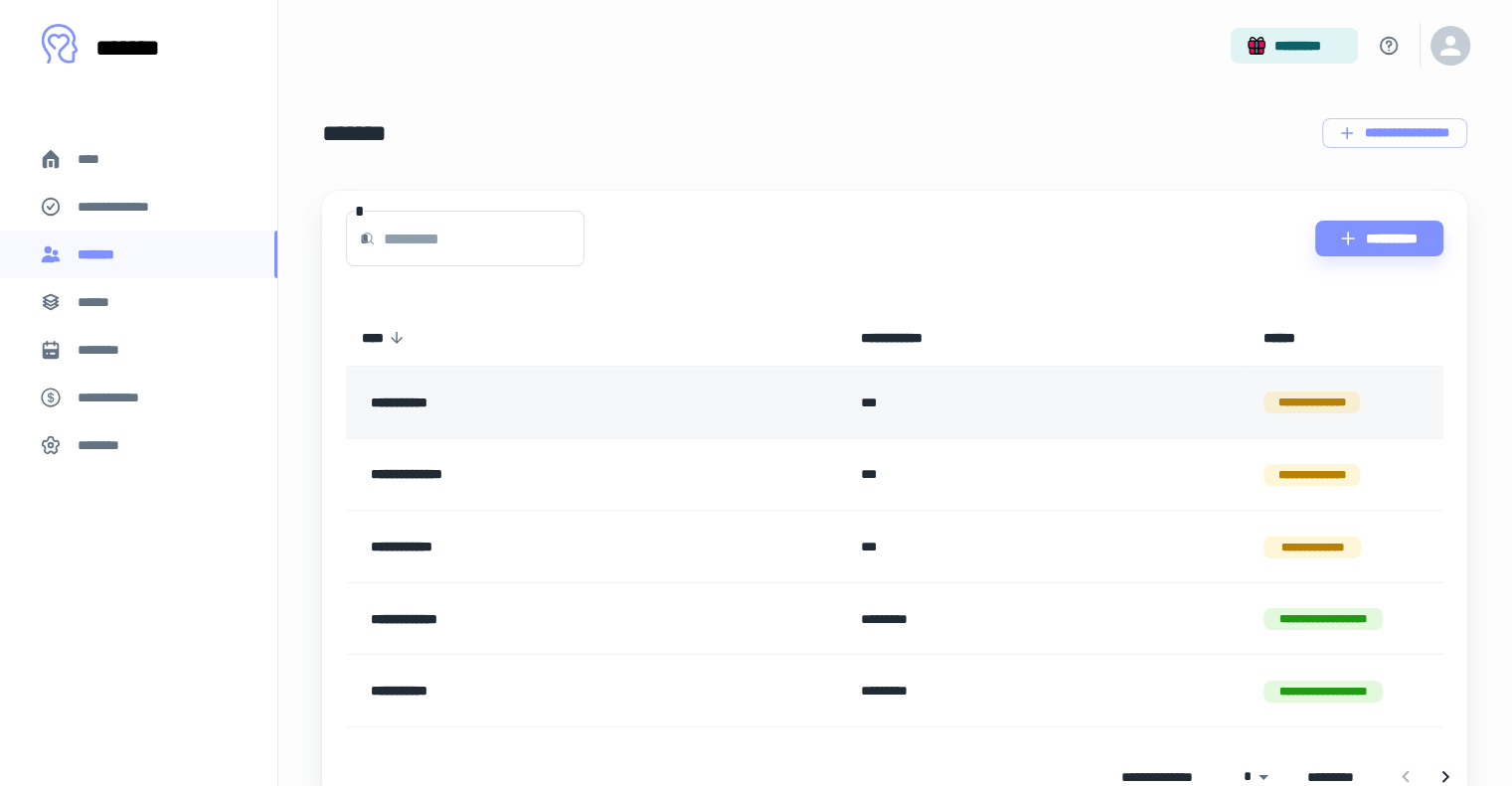 click on "**********" at bounding box center [537, 402] 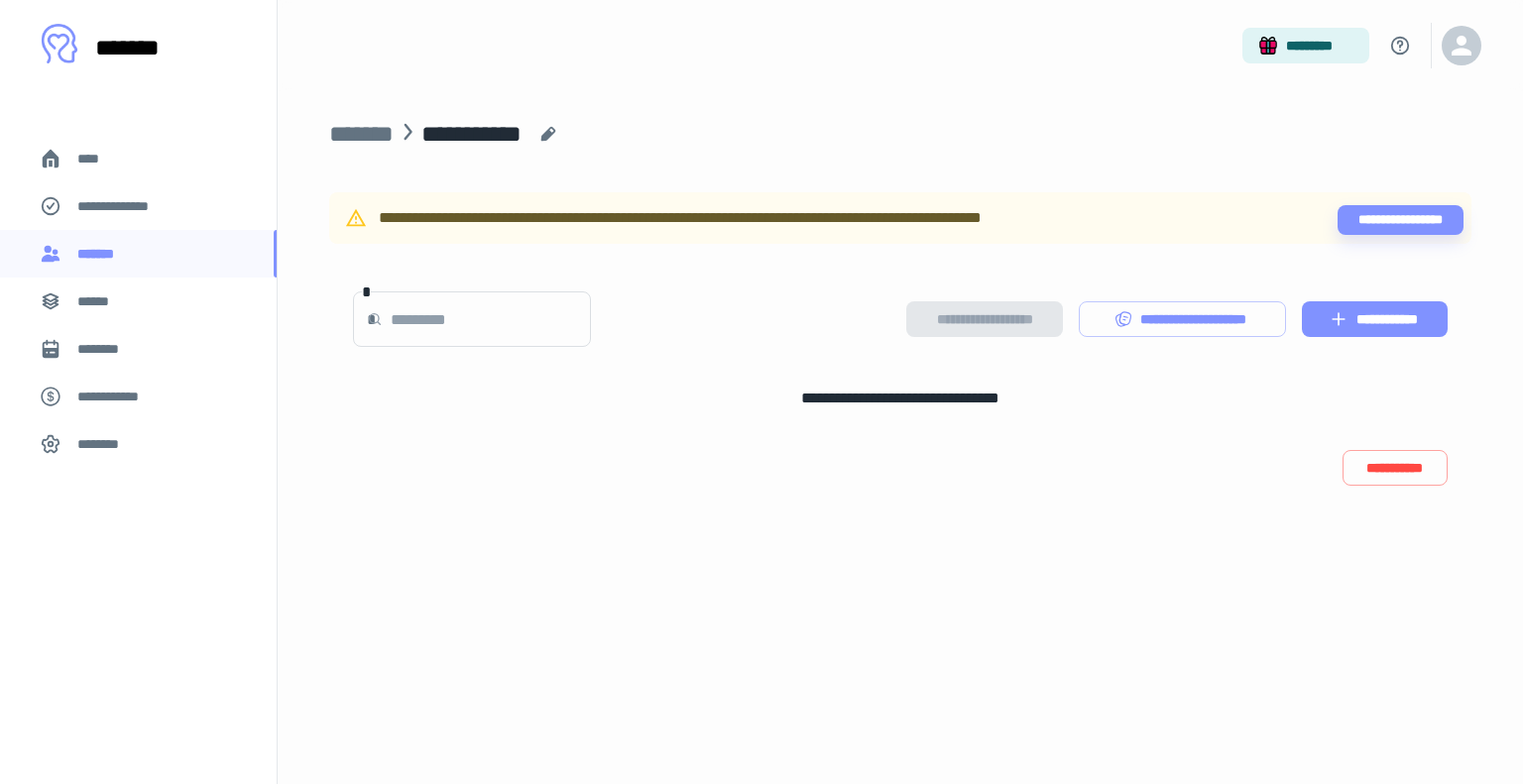 click on "**********" at bounding box center (1374, 319) 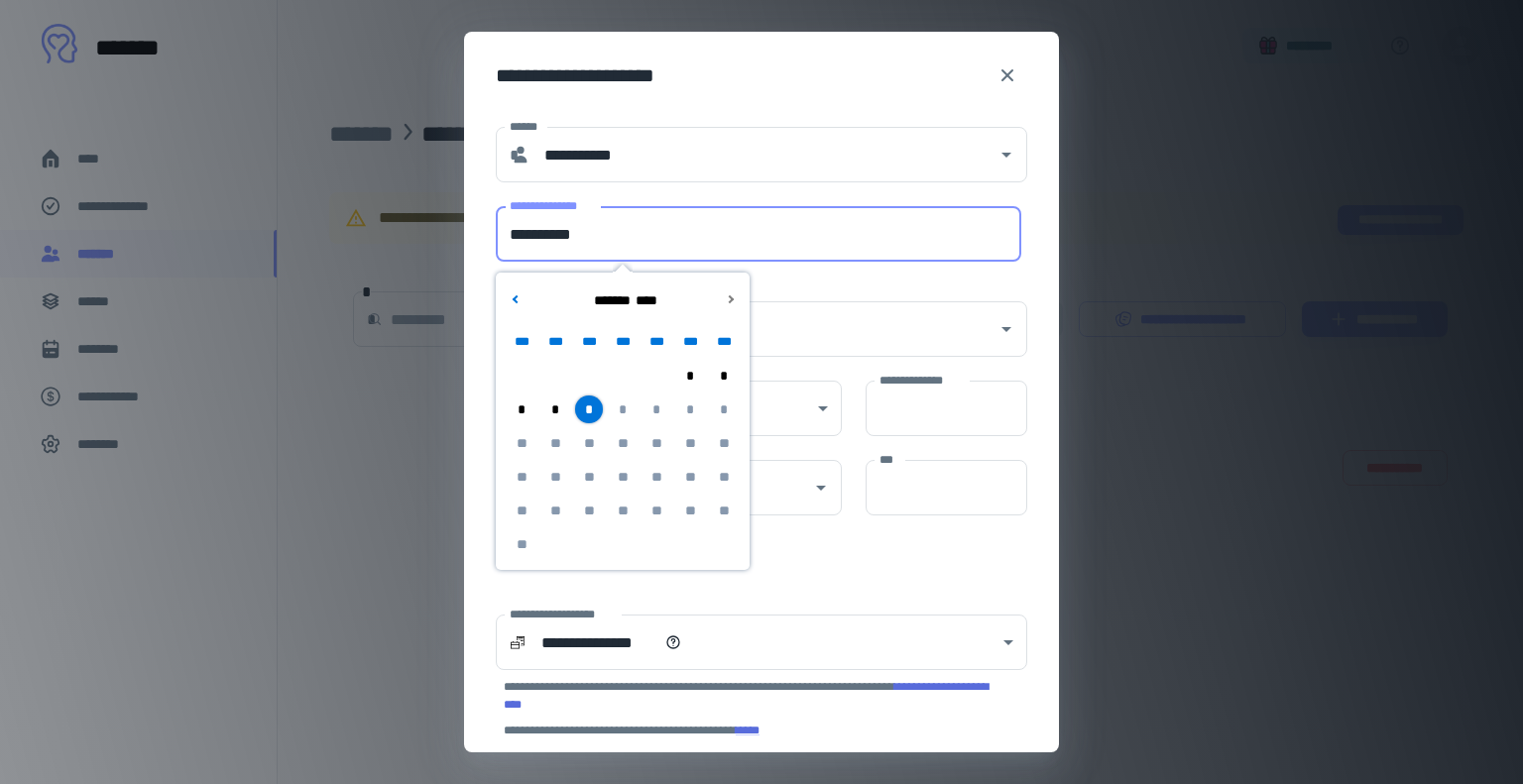 click on "**********" at bounding box center [759, 234] 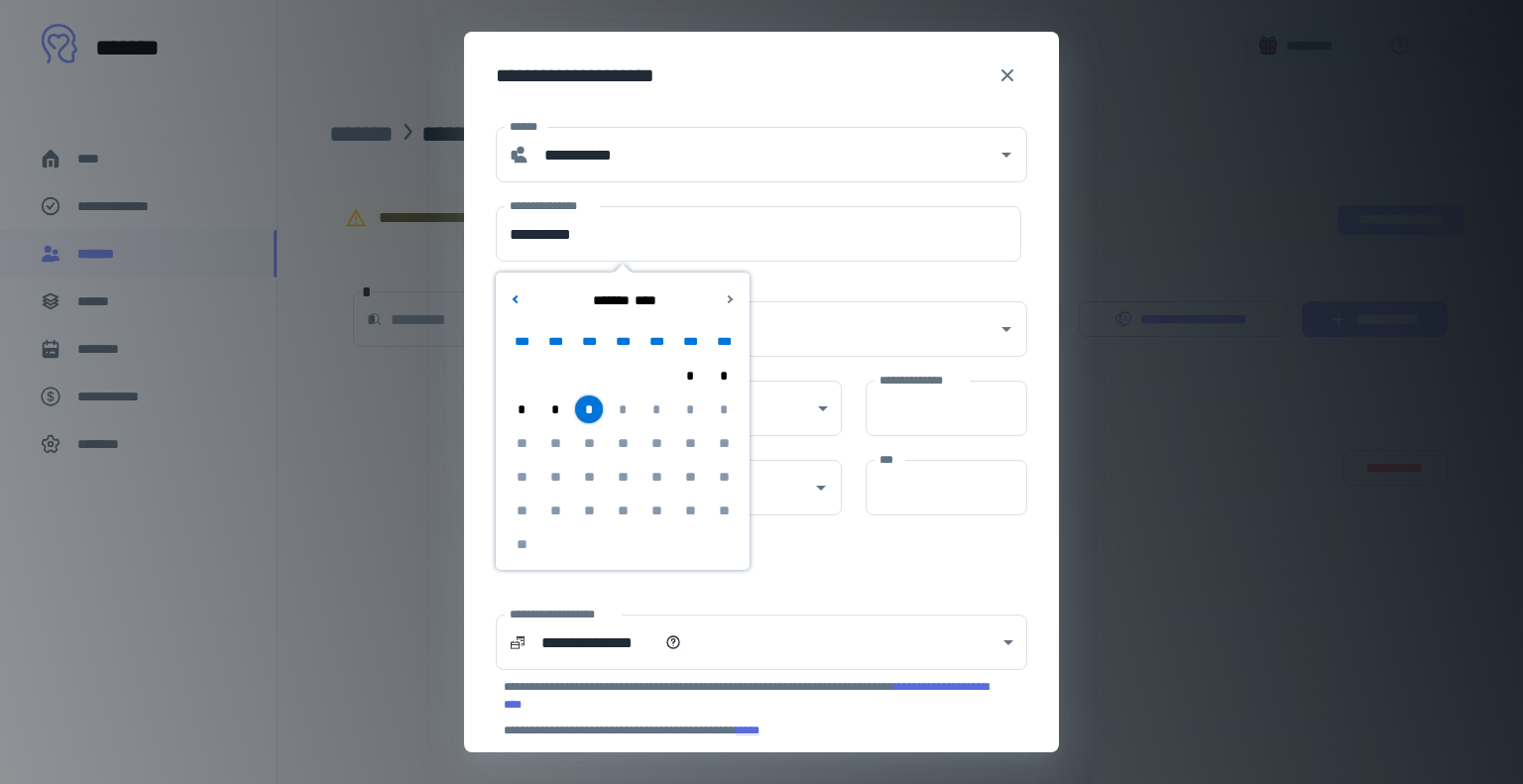 click on "*" at bounding box center [555, 409] 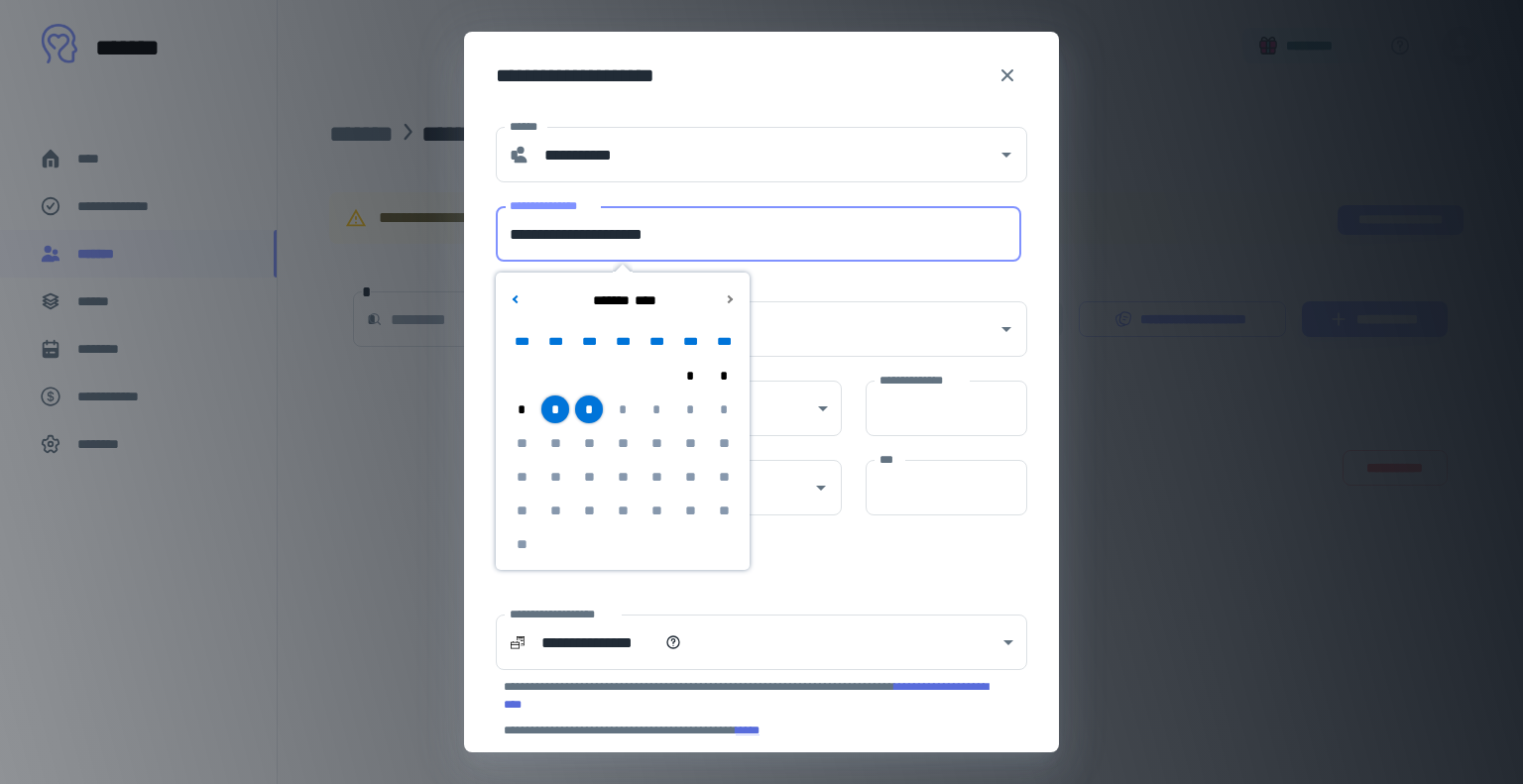 drag, startPoint x: 607, startPoint y: 236, endPoint x: 413, endPoint y: 261, distance: 195.60419 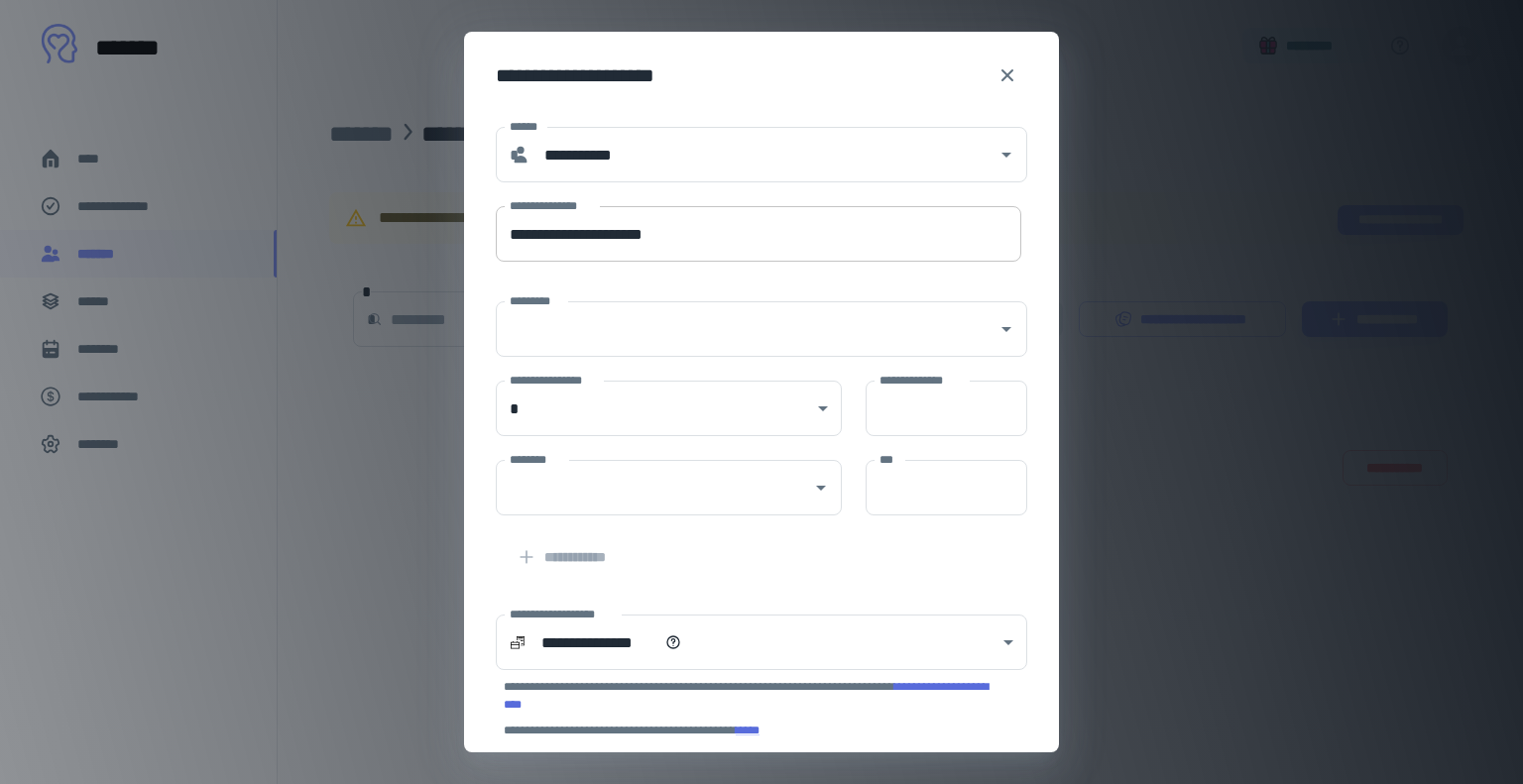 click on "**********" at bounding box center [759, 234] 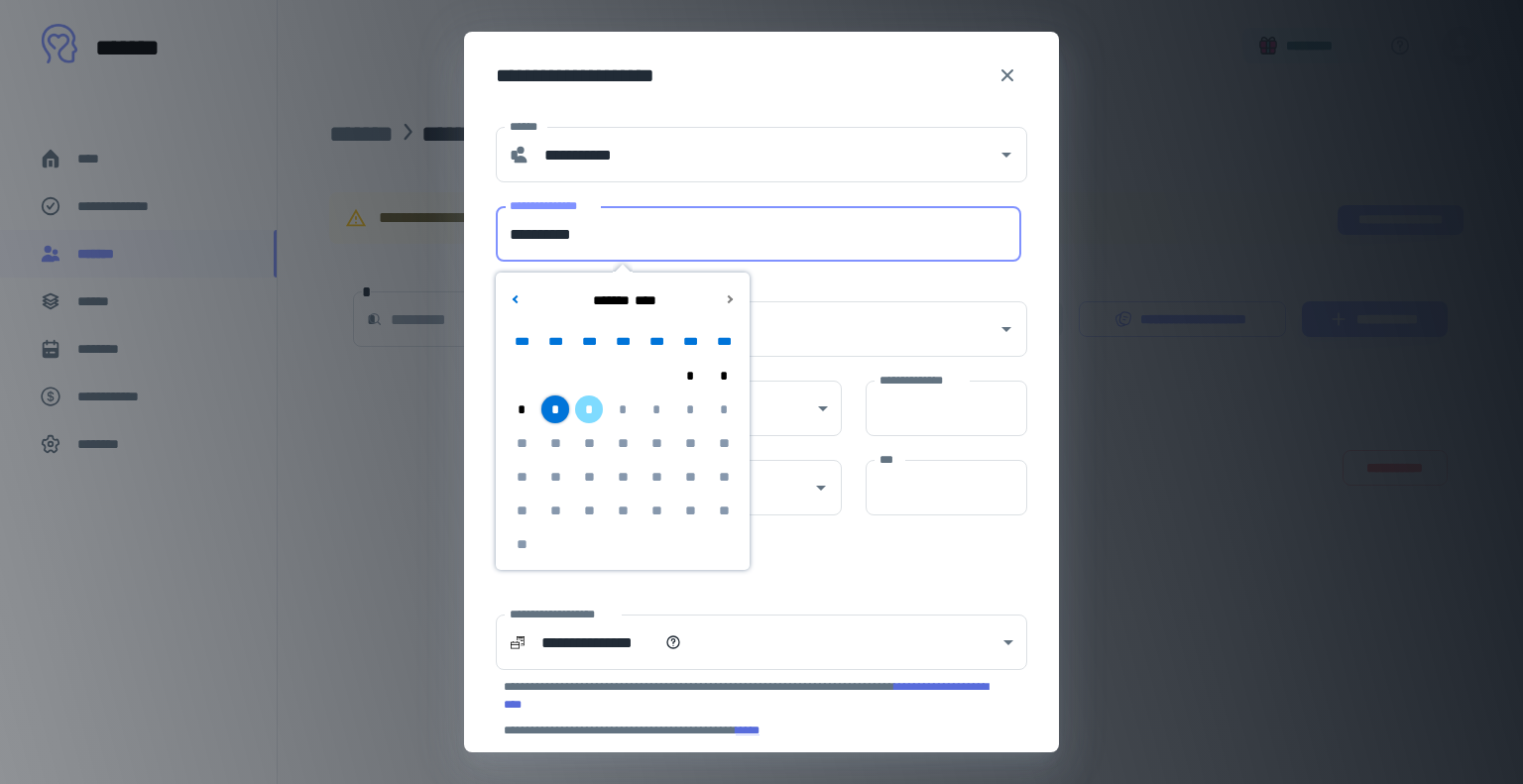 type on "**********" 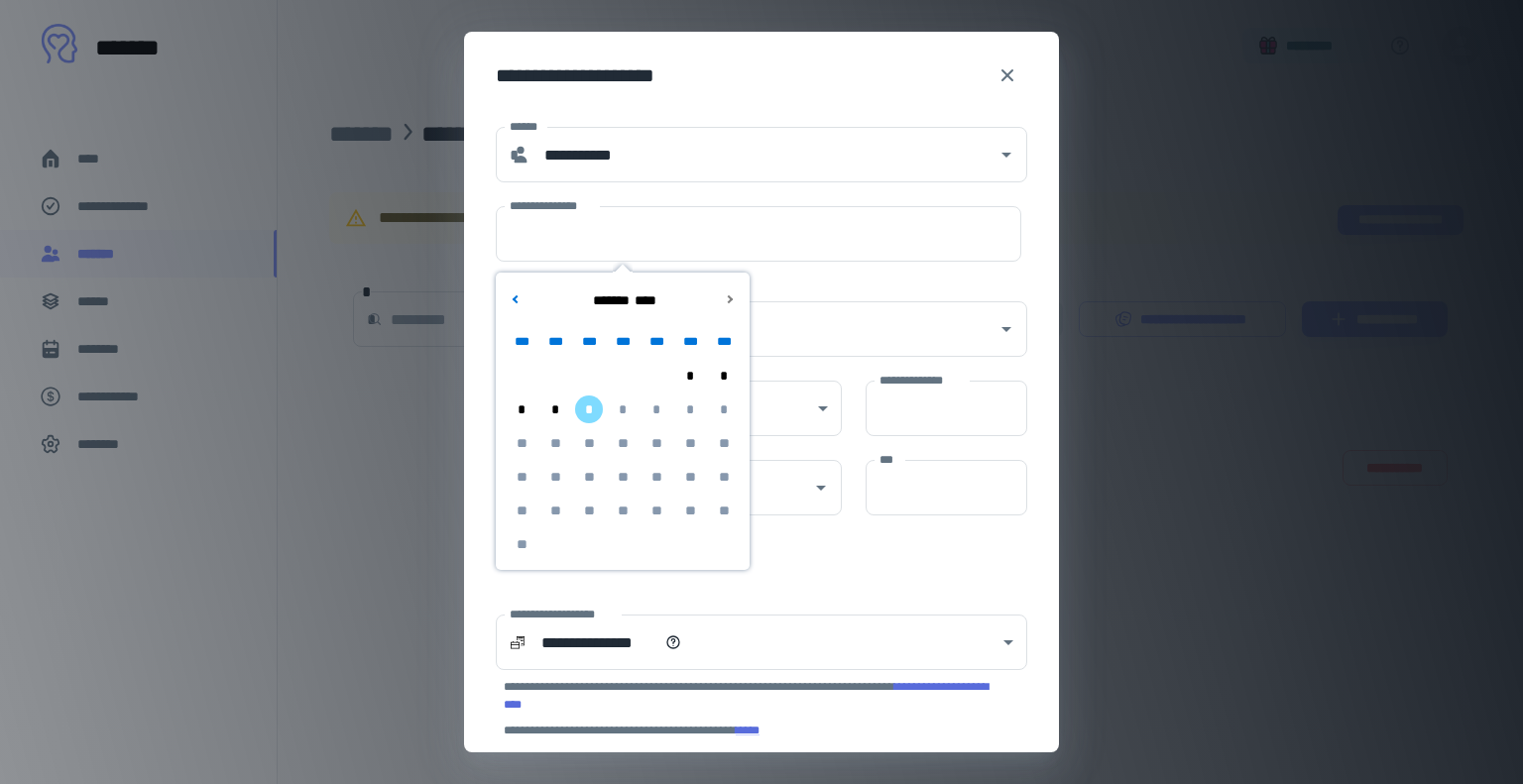 click on "*" at bounding box center (555, 409) 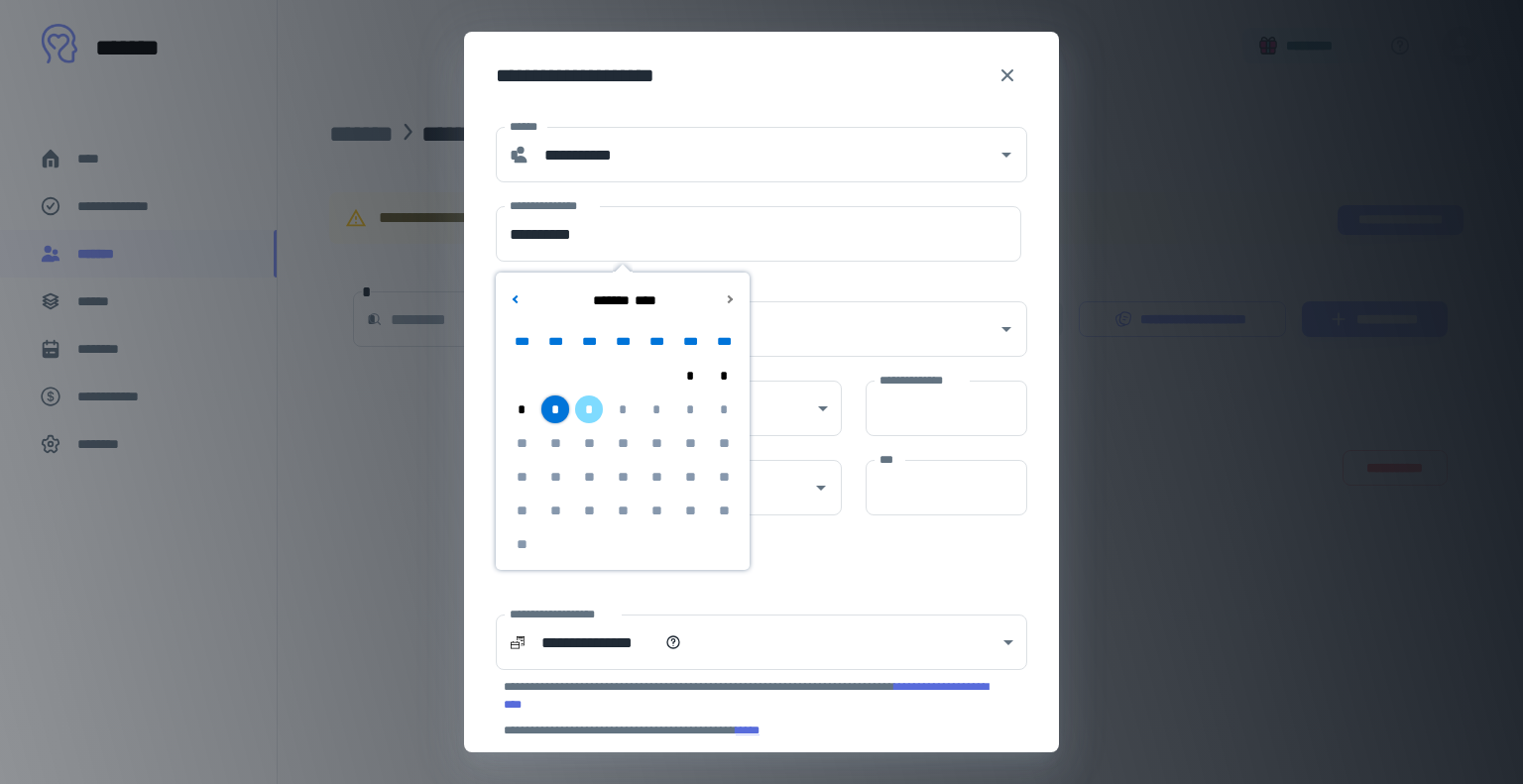 click on "********* *********" at bounding box center (750, 317) 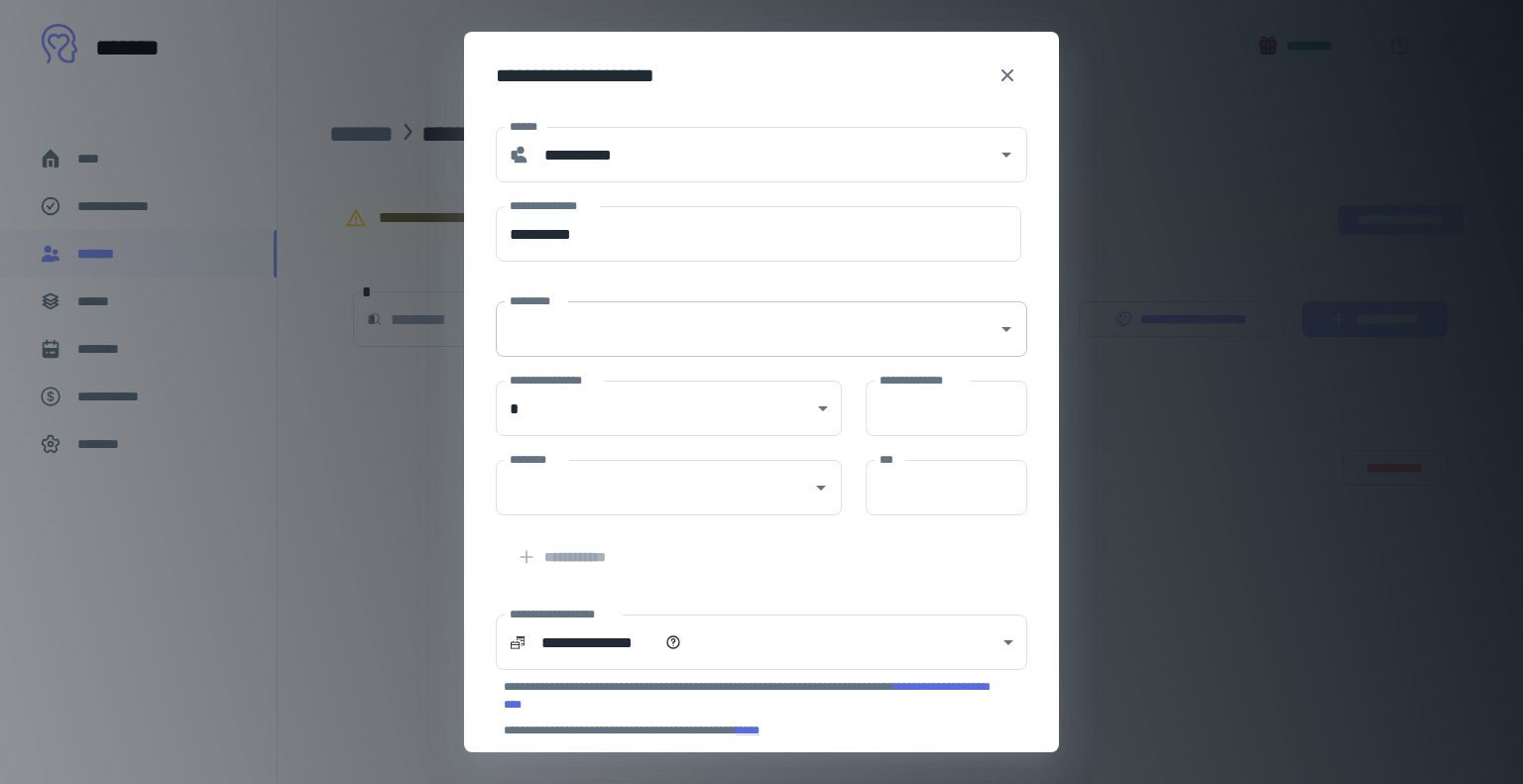 click on "*********" at bounding box center (762, 329) 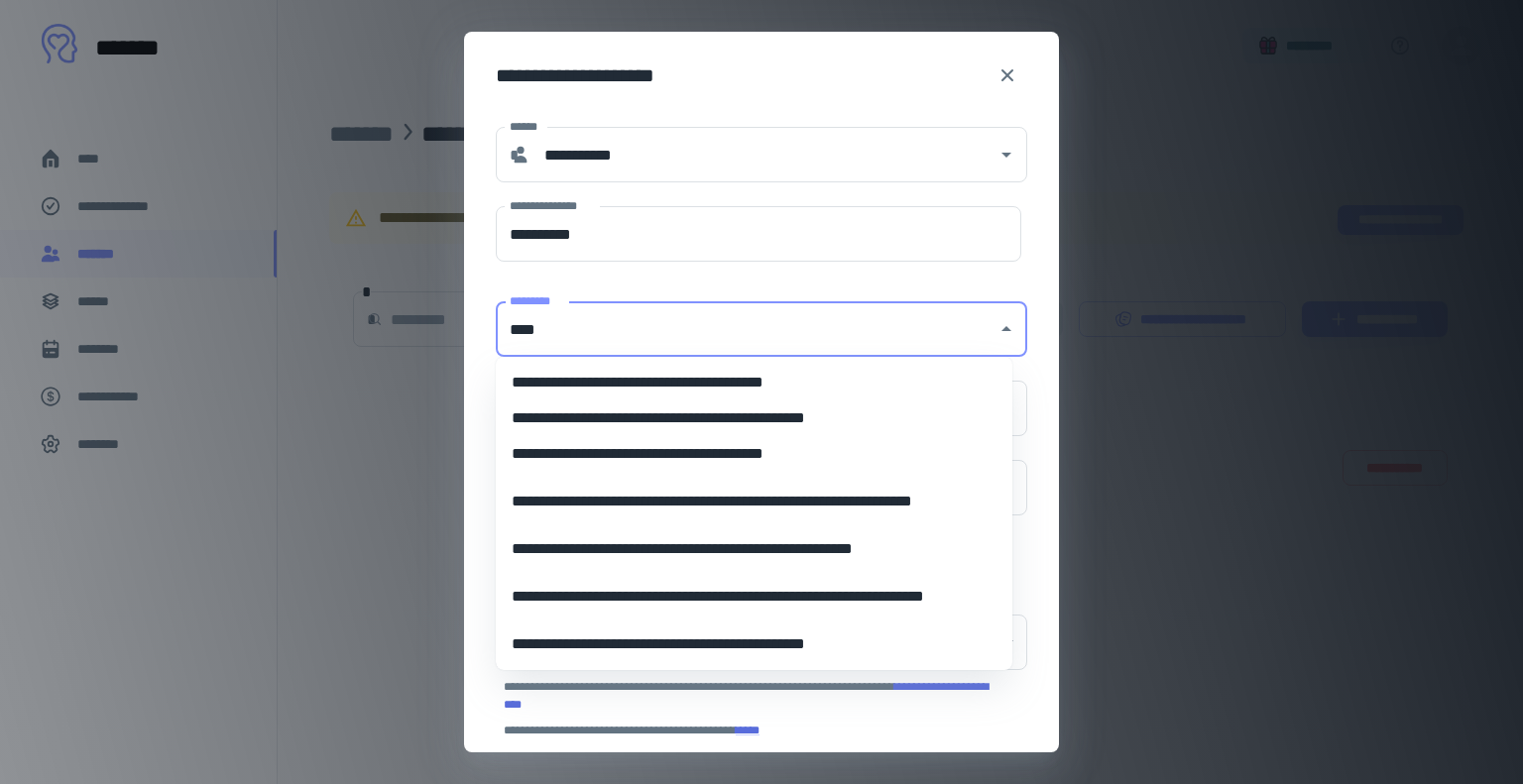 click on "**********" at bounding box center [747, 383] 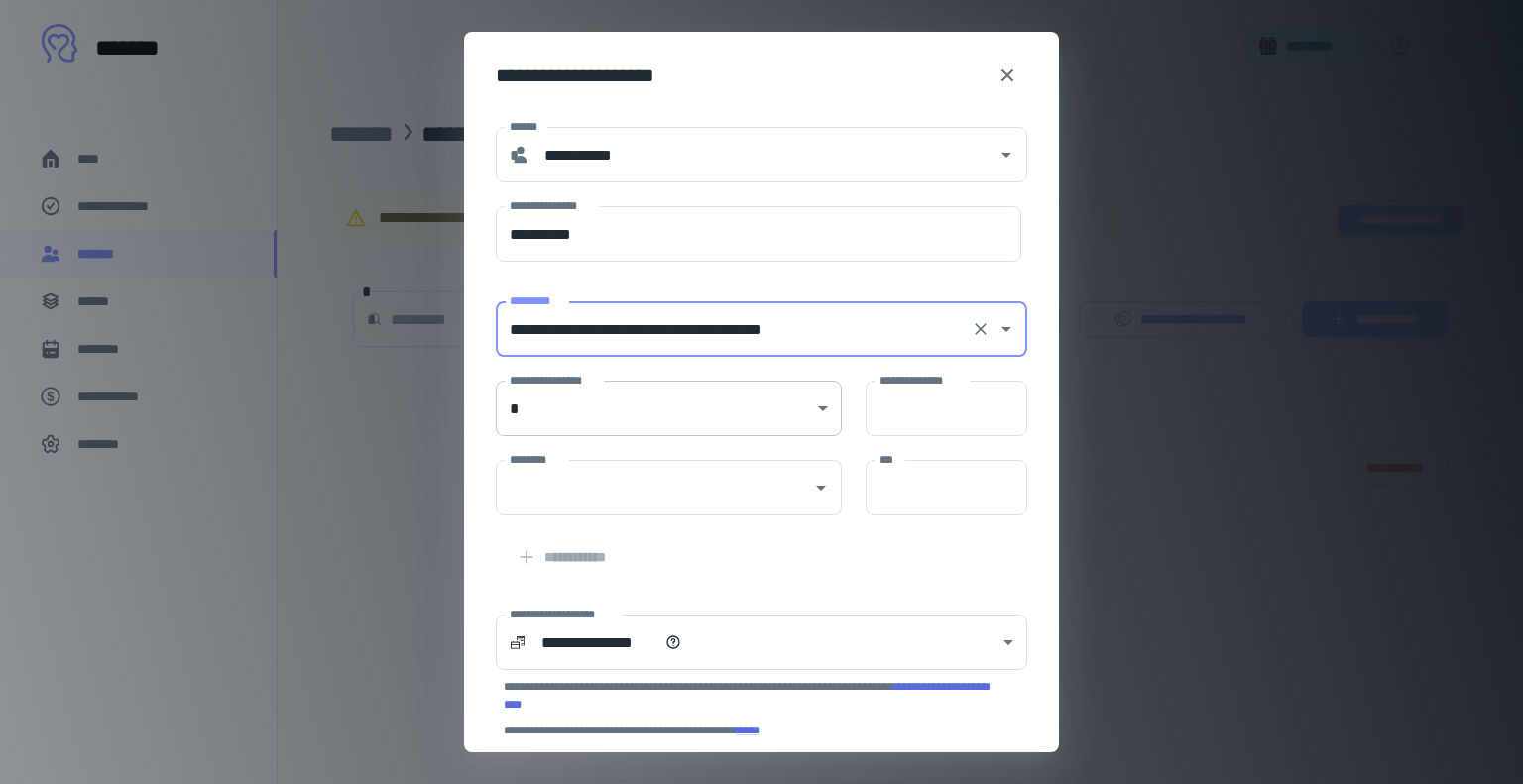 type on "**********" 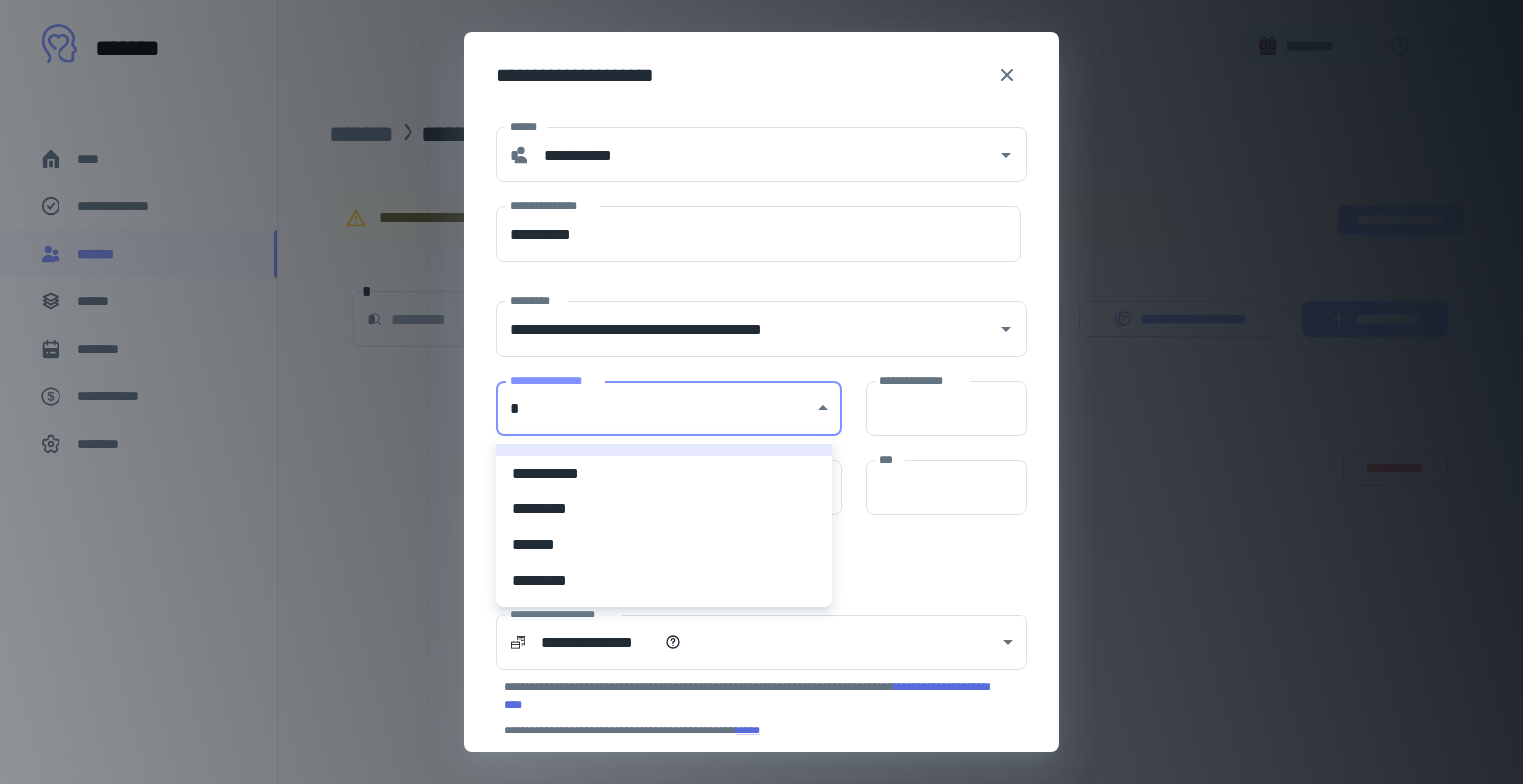 click on "**********" at bounding box center (663, 474) 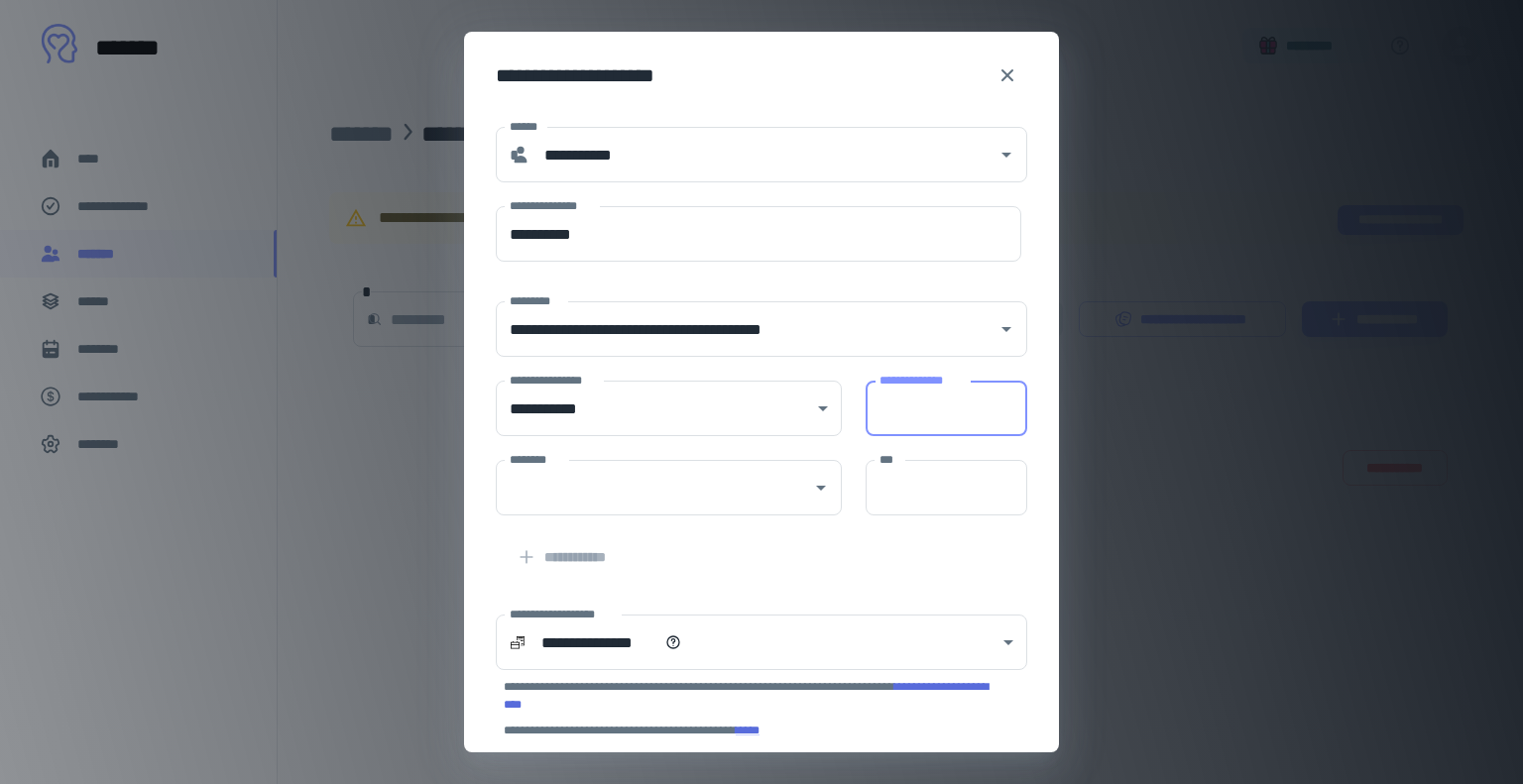 click on "**********" at bounding box center [946, 408] 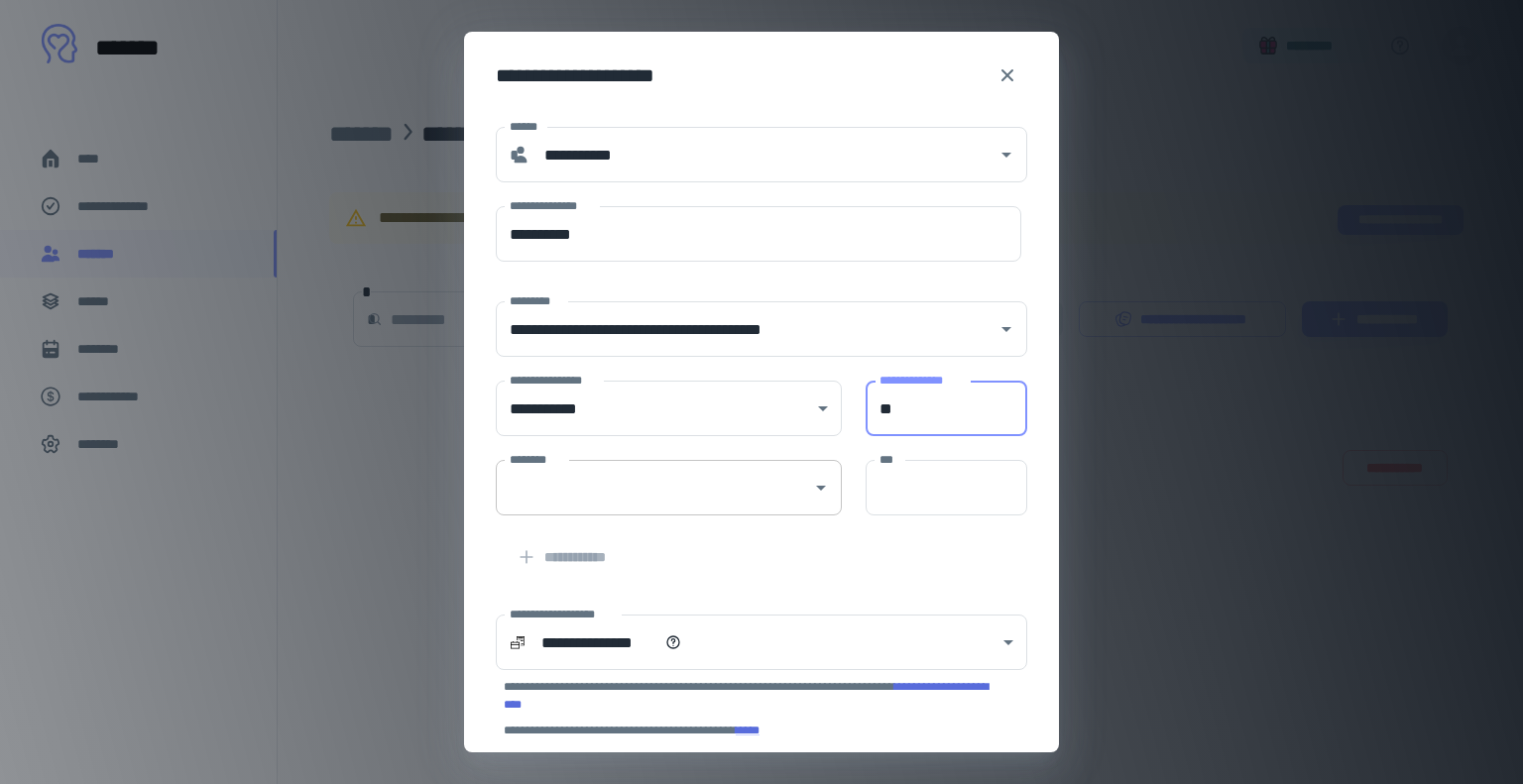 type on "**" 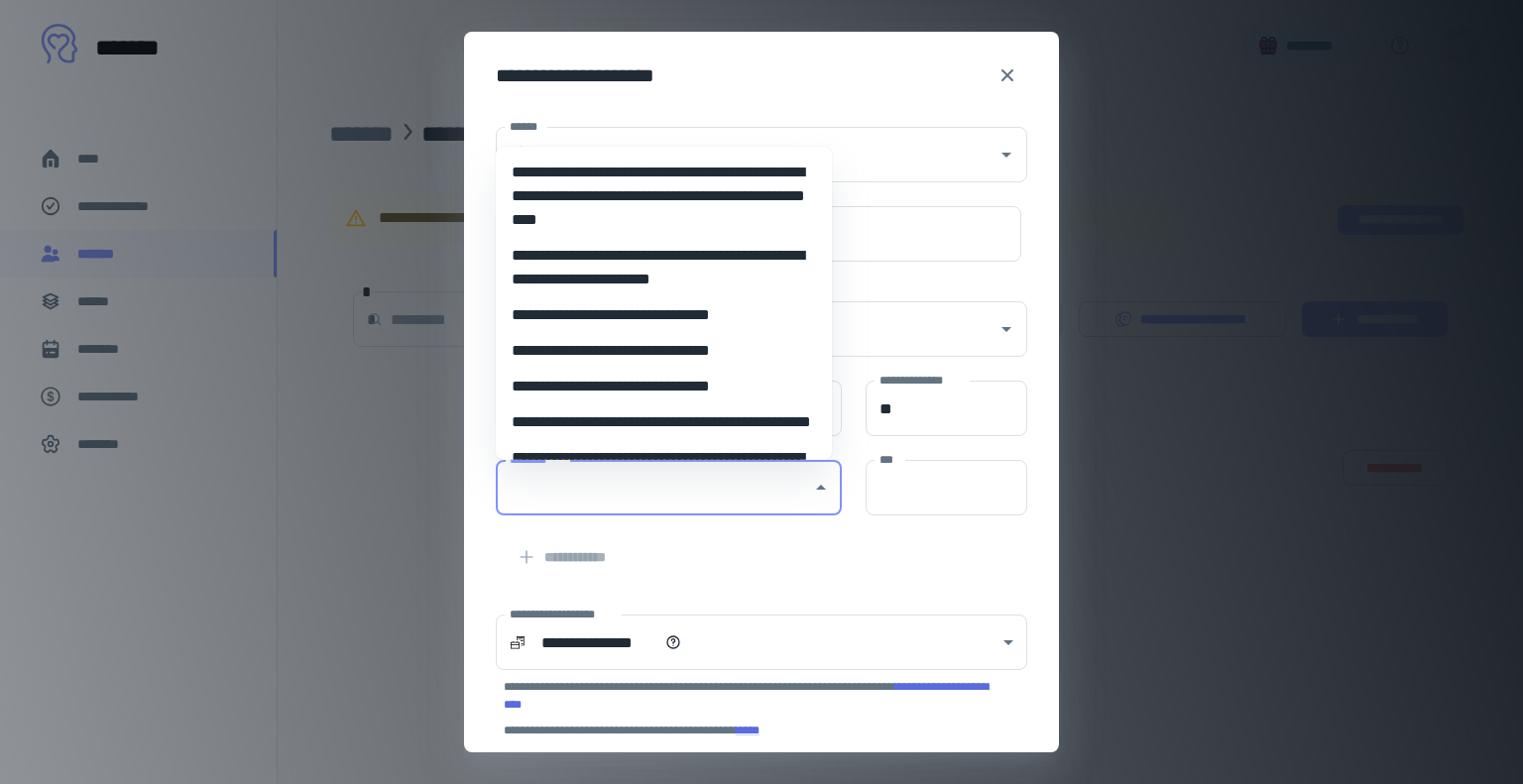 click on "********" at bounding box center (653, 488) 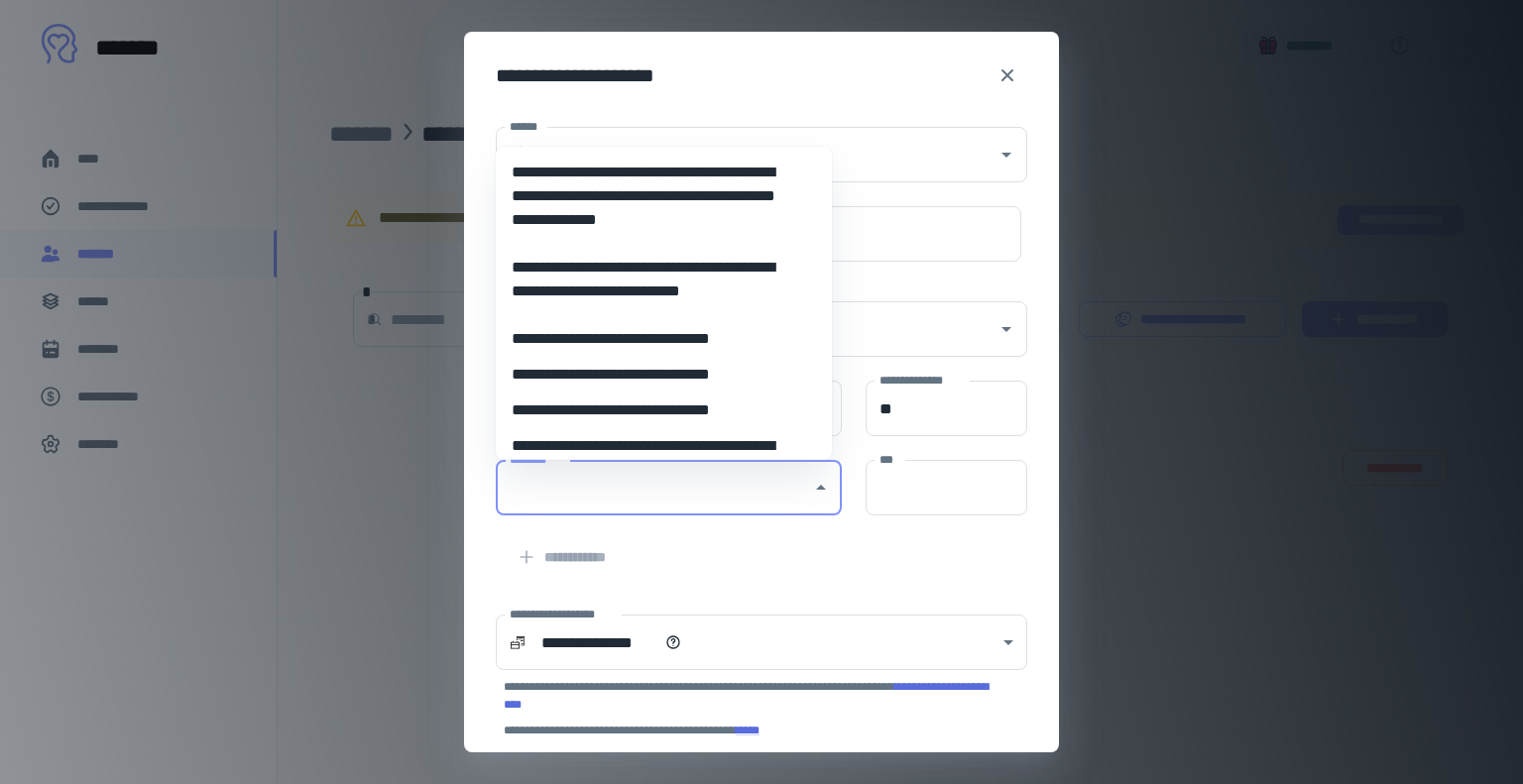 click on "**********" at bounding box center (656, 195) 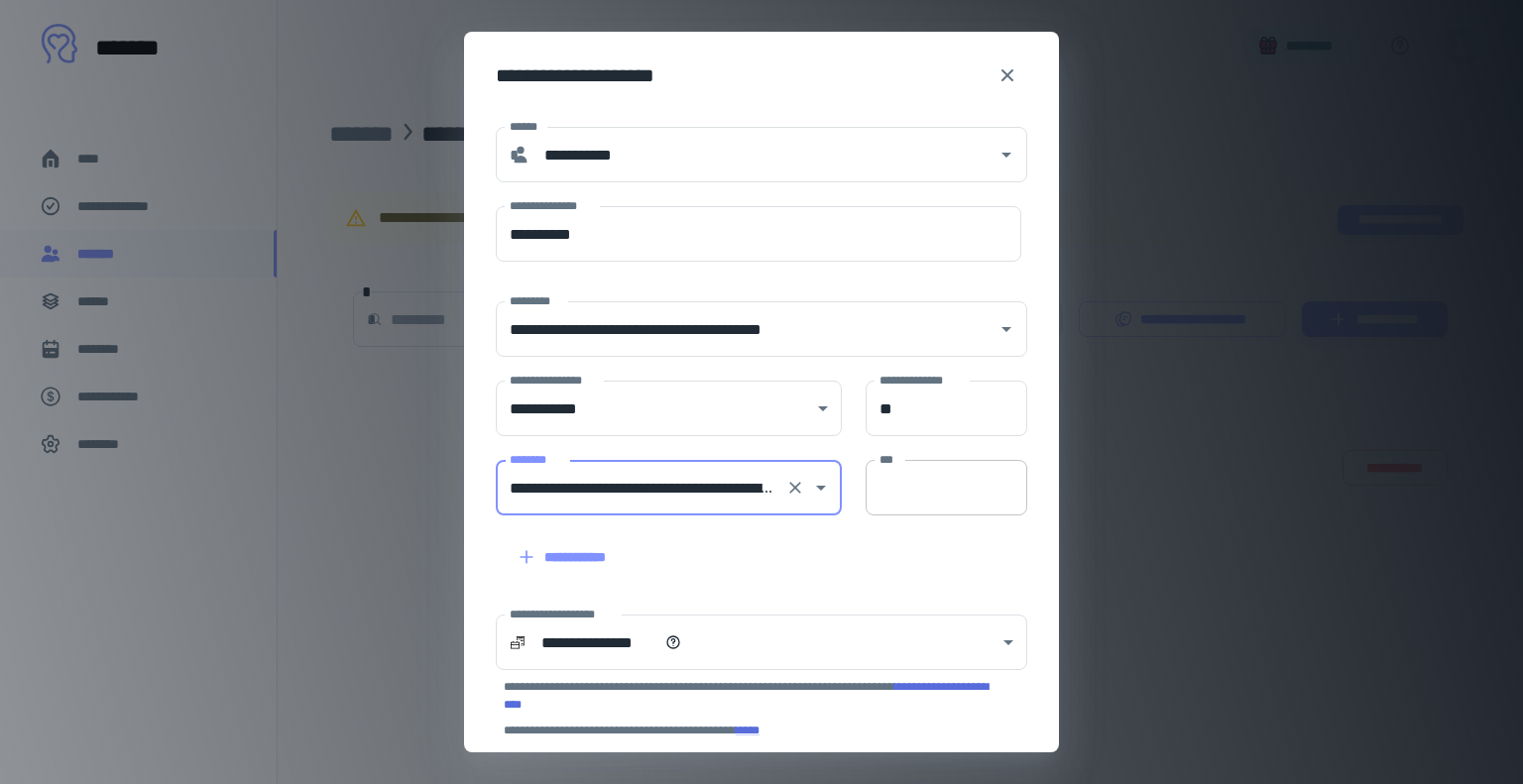 click on "***" at bounding box center [946, 488] 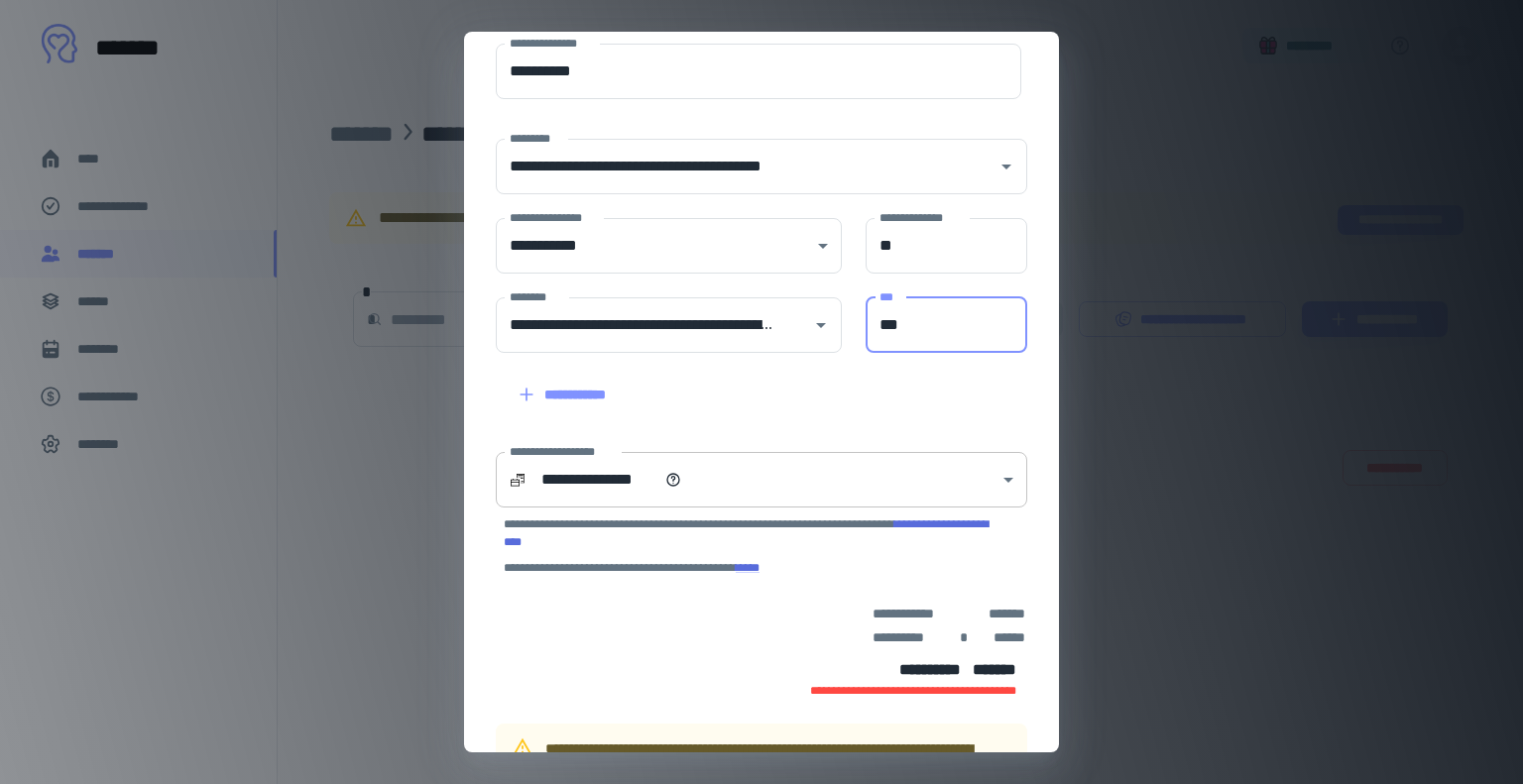 scroll, scrollTop: 198, scrollLeft: 0, axis: vertical 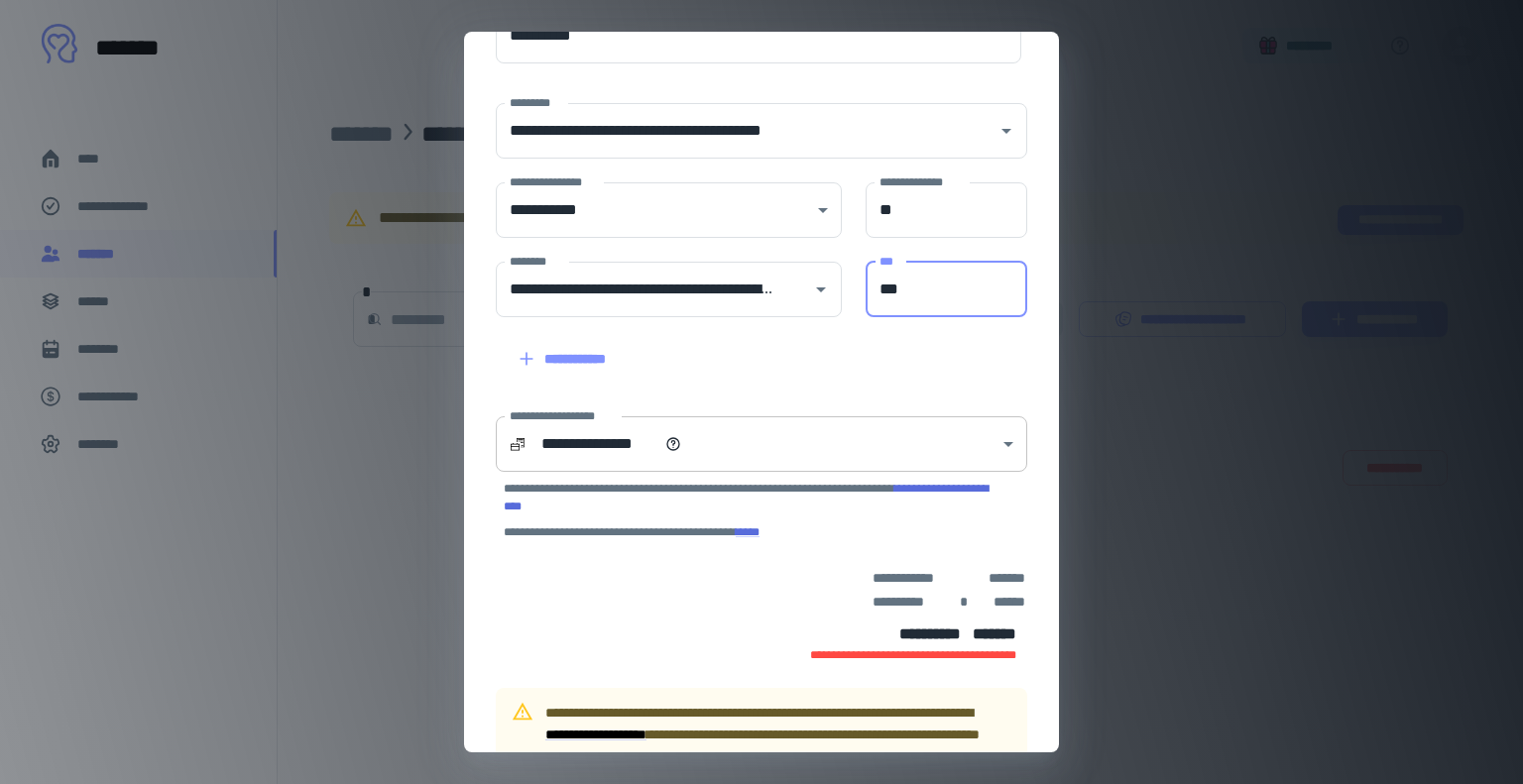 type on "***" 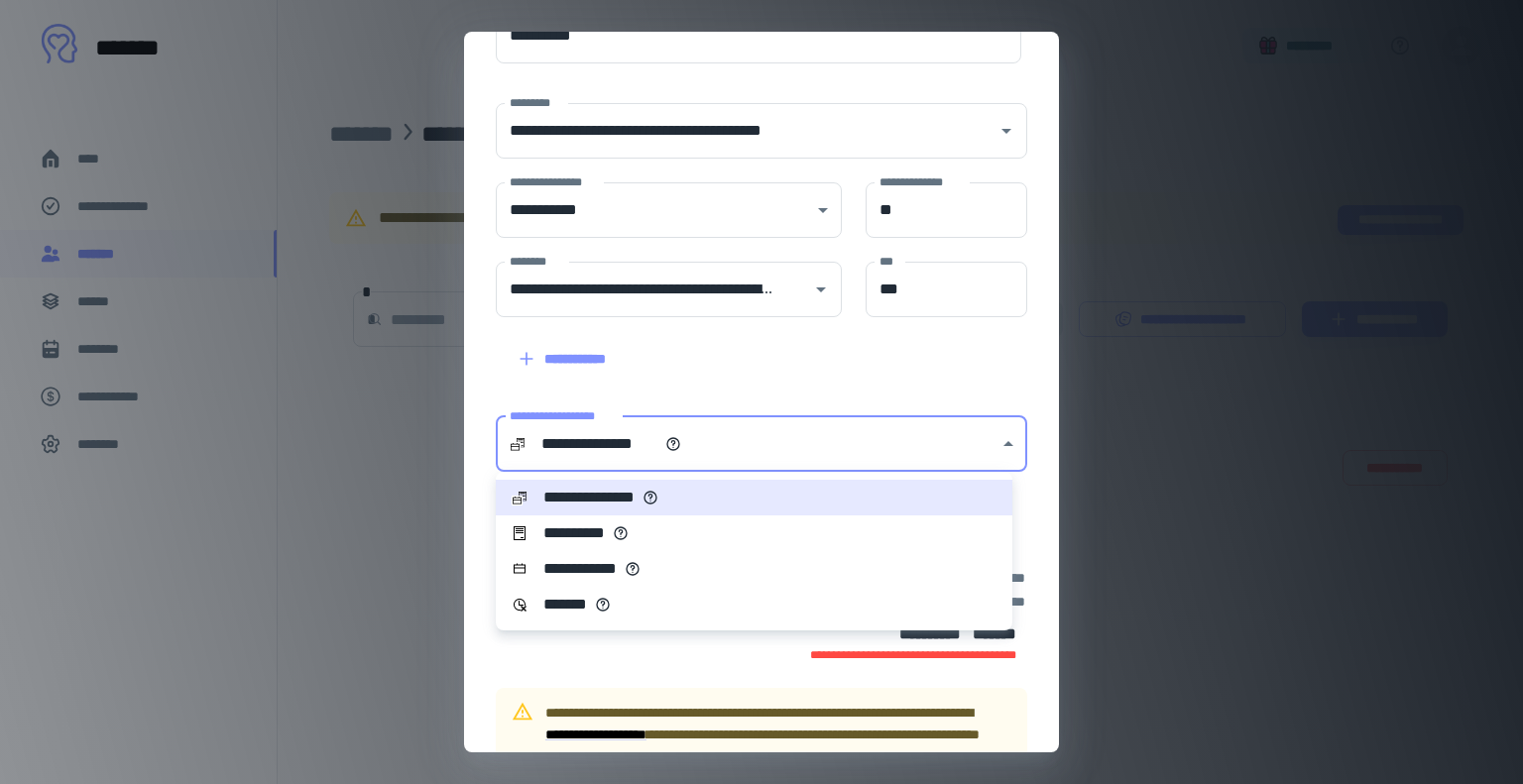 click on "**********" at bounding box center [762, 392] 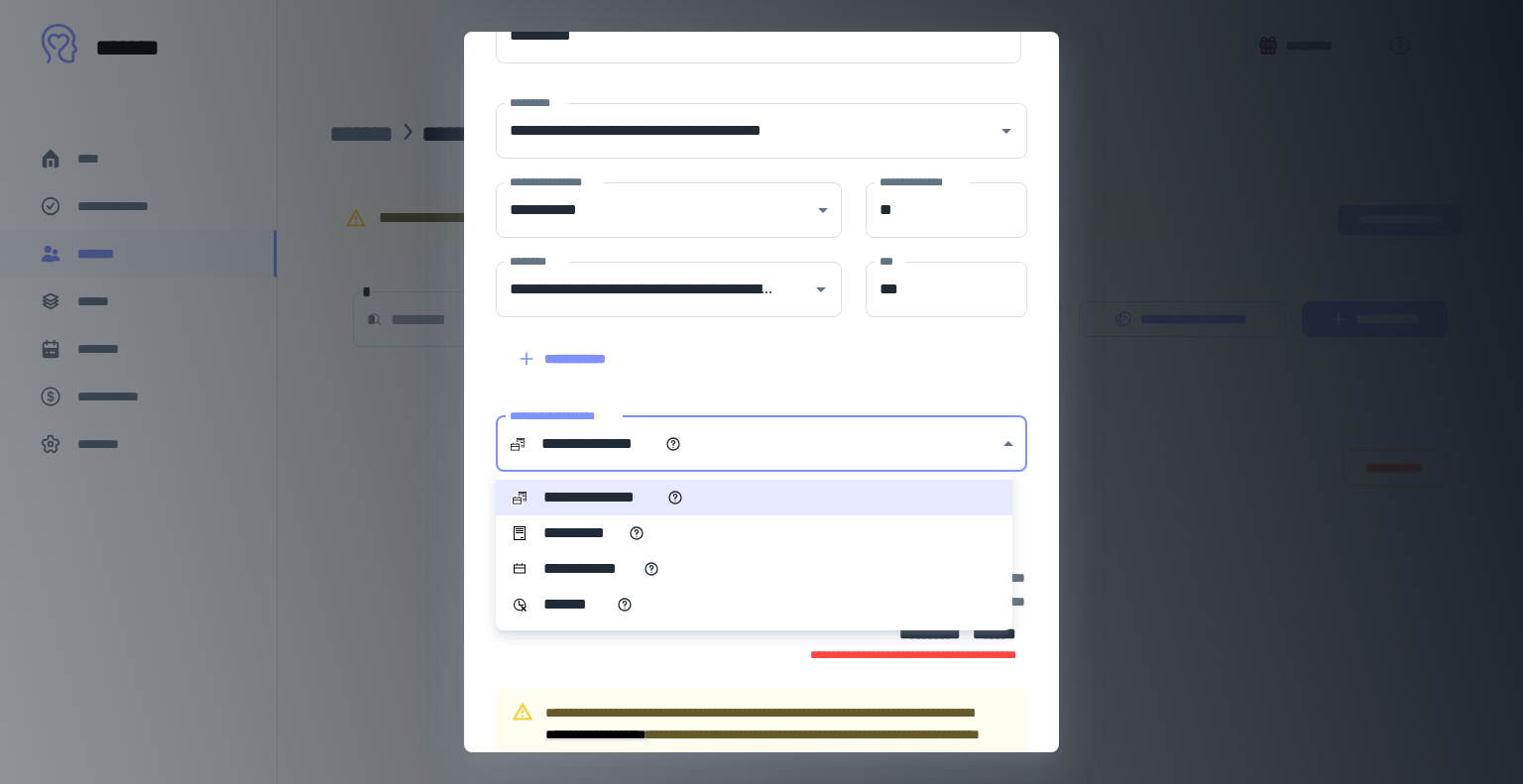 click on "**********" at bounding box center [582, 533] 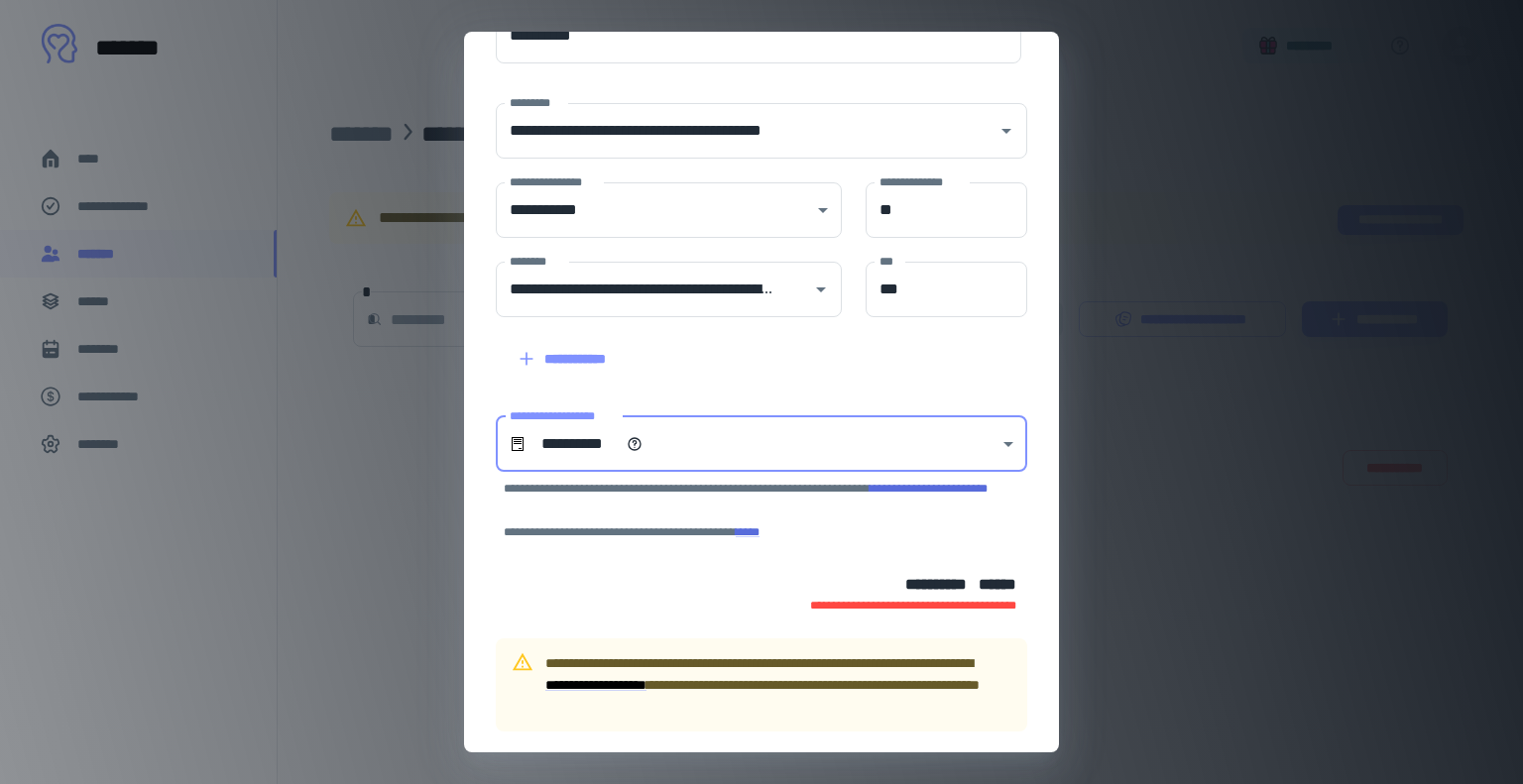 click on "**********" at bounding box center (825, 581) 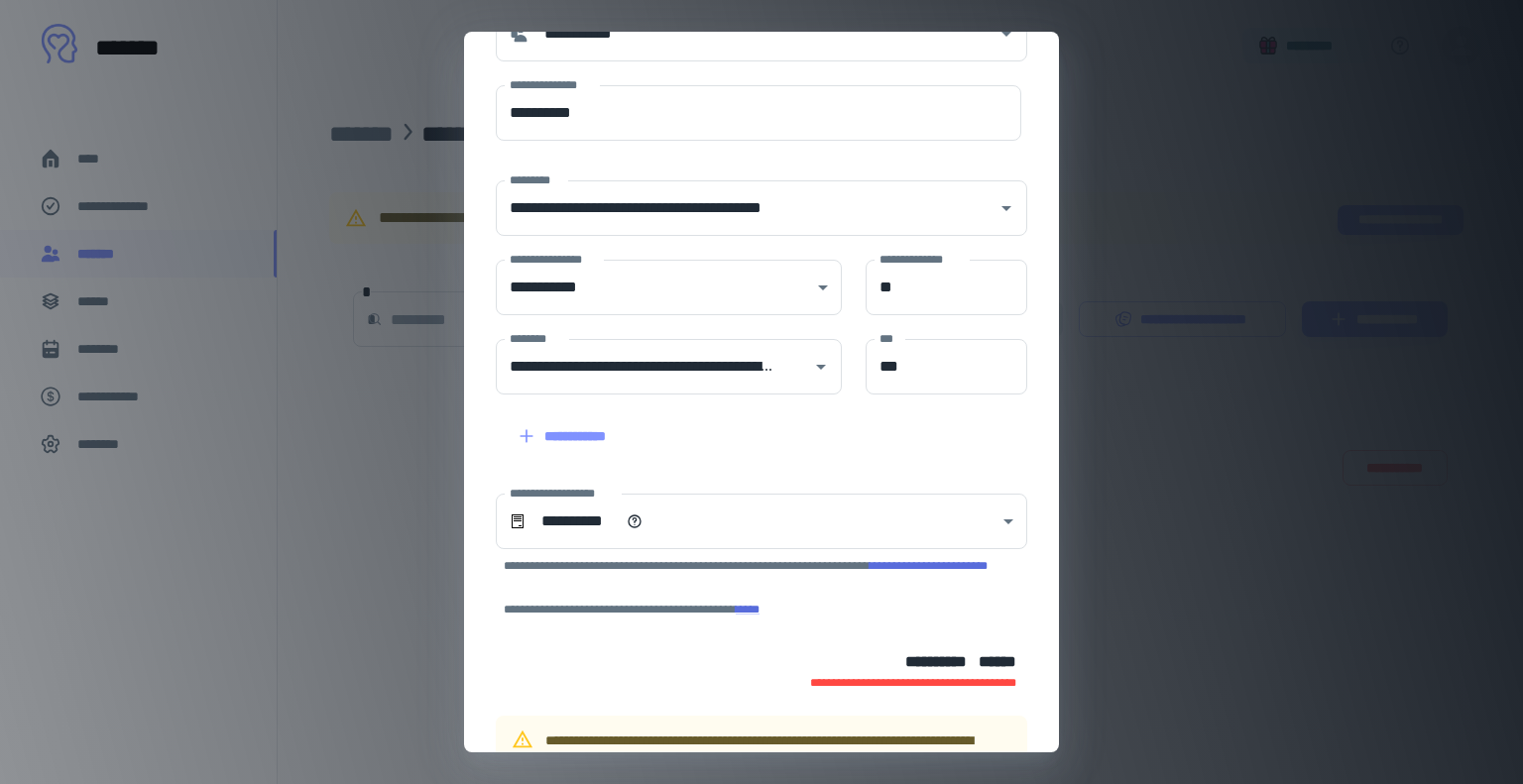 scroll, scrollTop: 0, scrollLeft: 0, axis: both 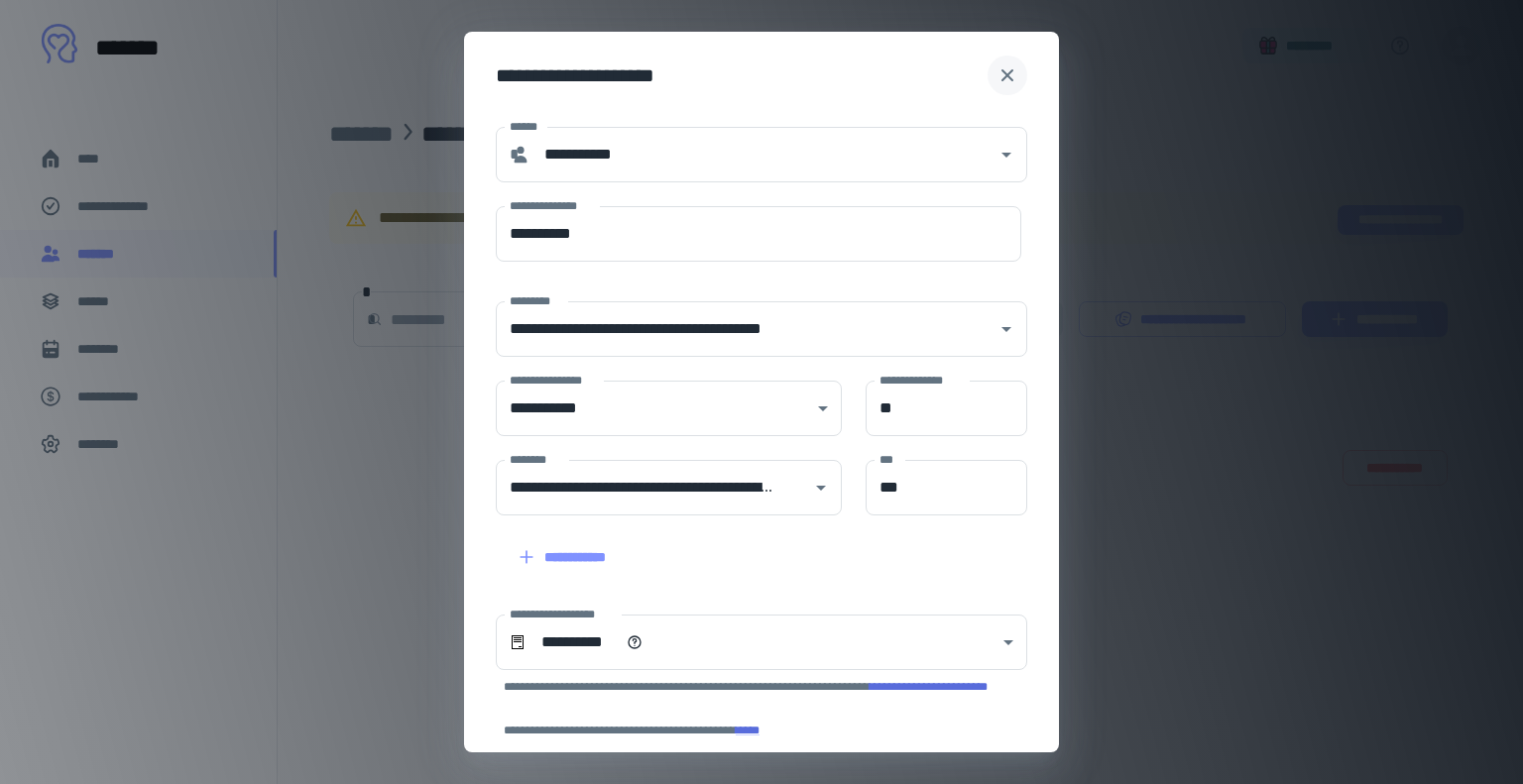 click 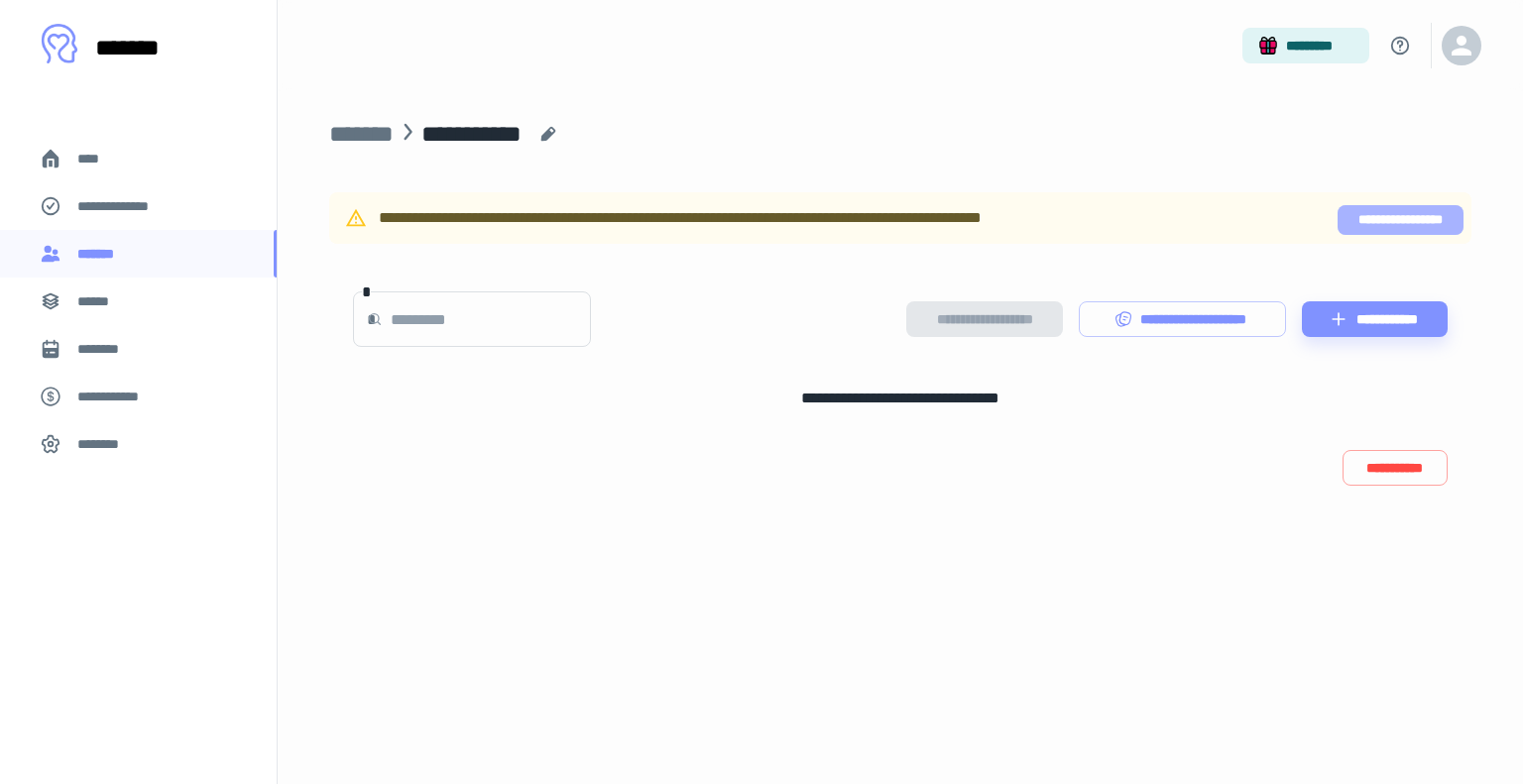 click on "**********" at bounding box center (1400, 220) 